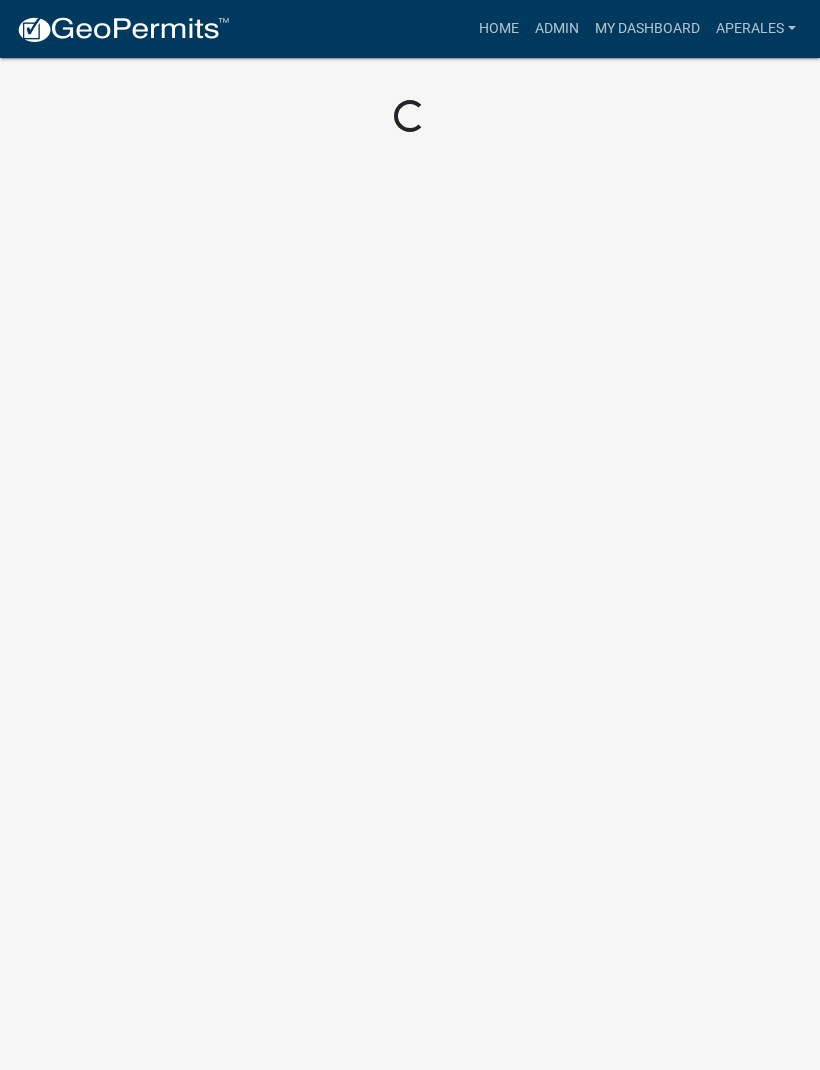 scroll, scrollTop: 1, scrollLeft: 0, axis: vertical 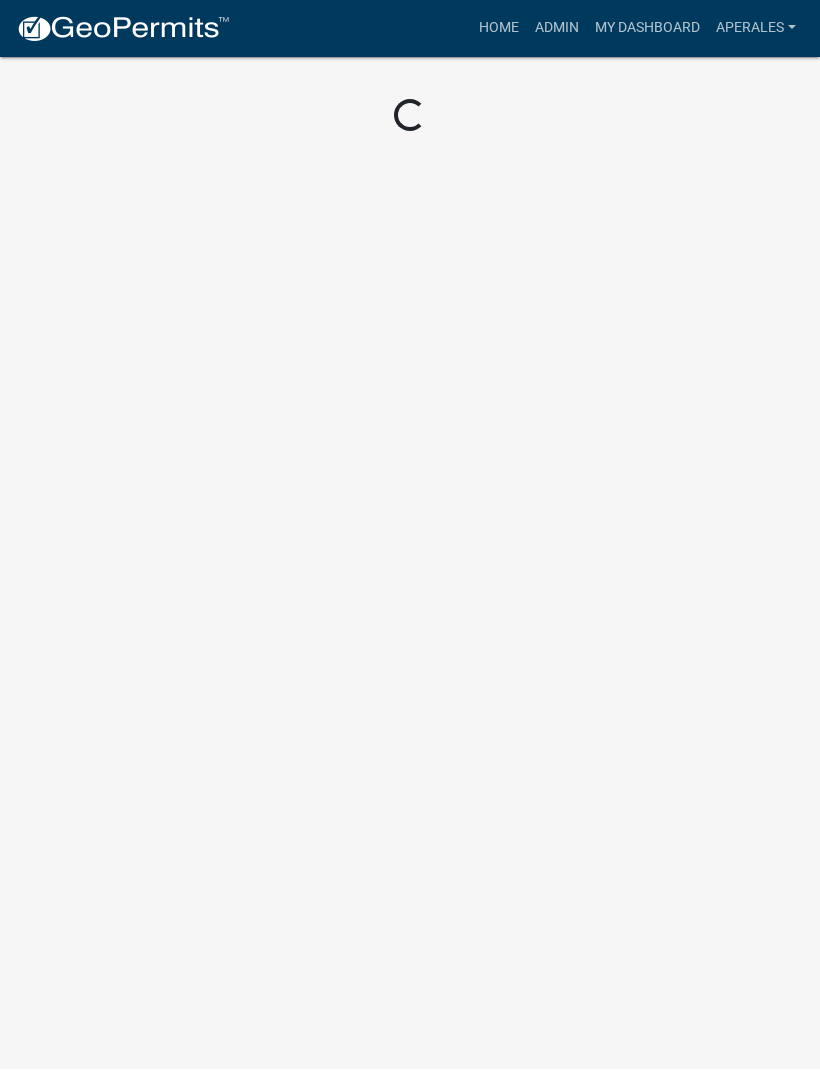 click on "Loading..." 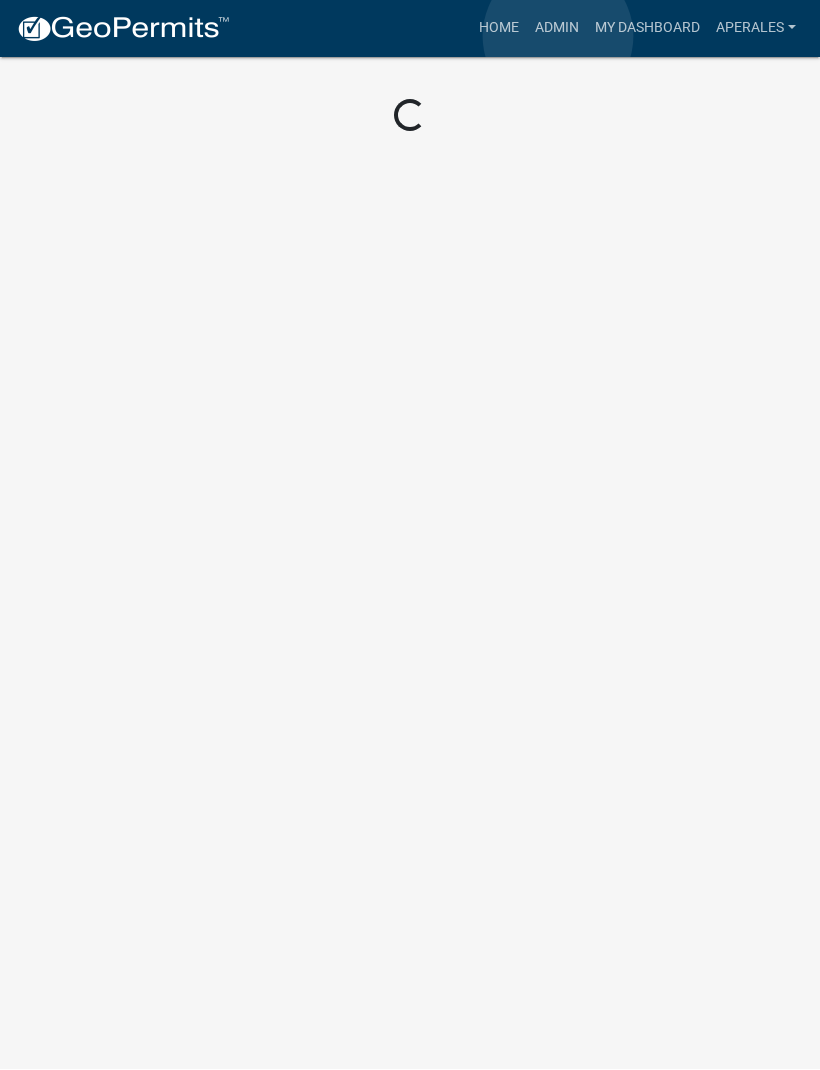 click on "Admin" at bounding box center [557, 29] 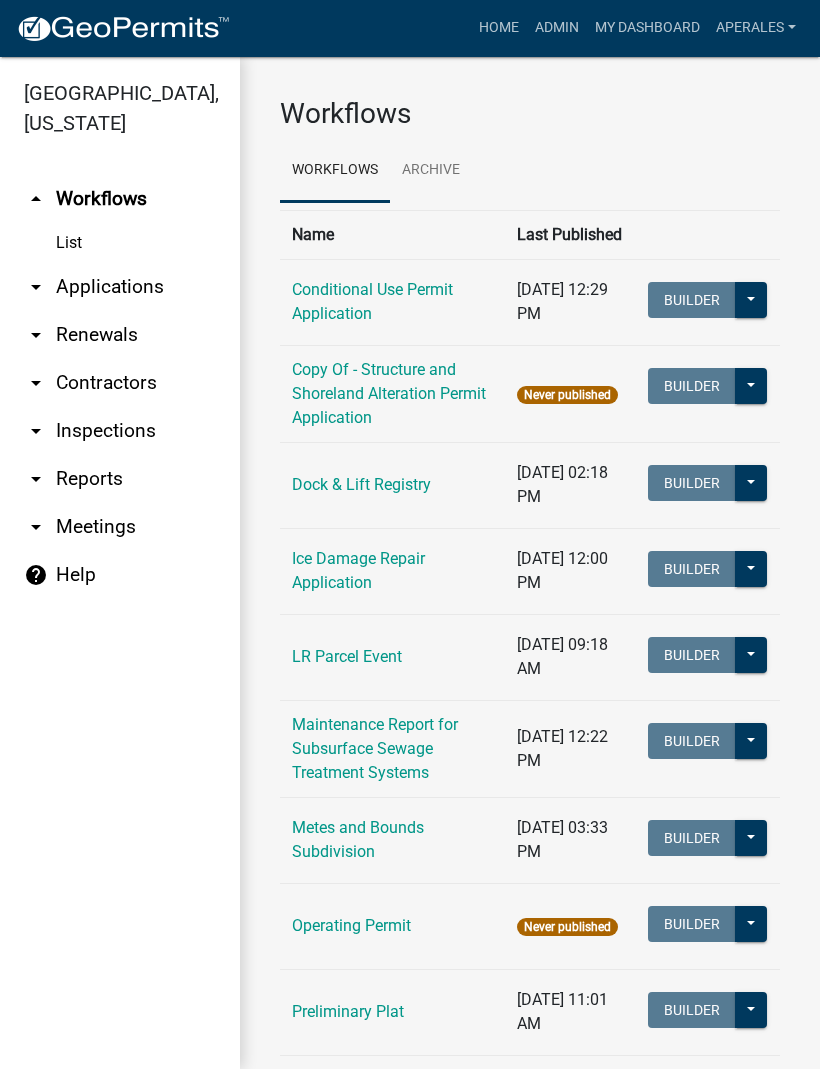 click on "arrow_drop_down   Applications" at bounding box center (120, 288) 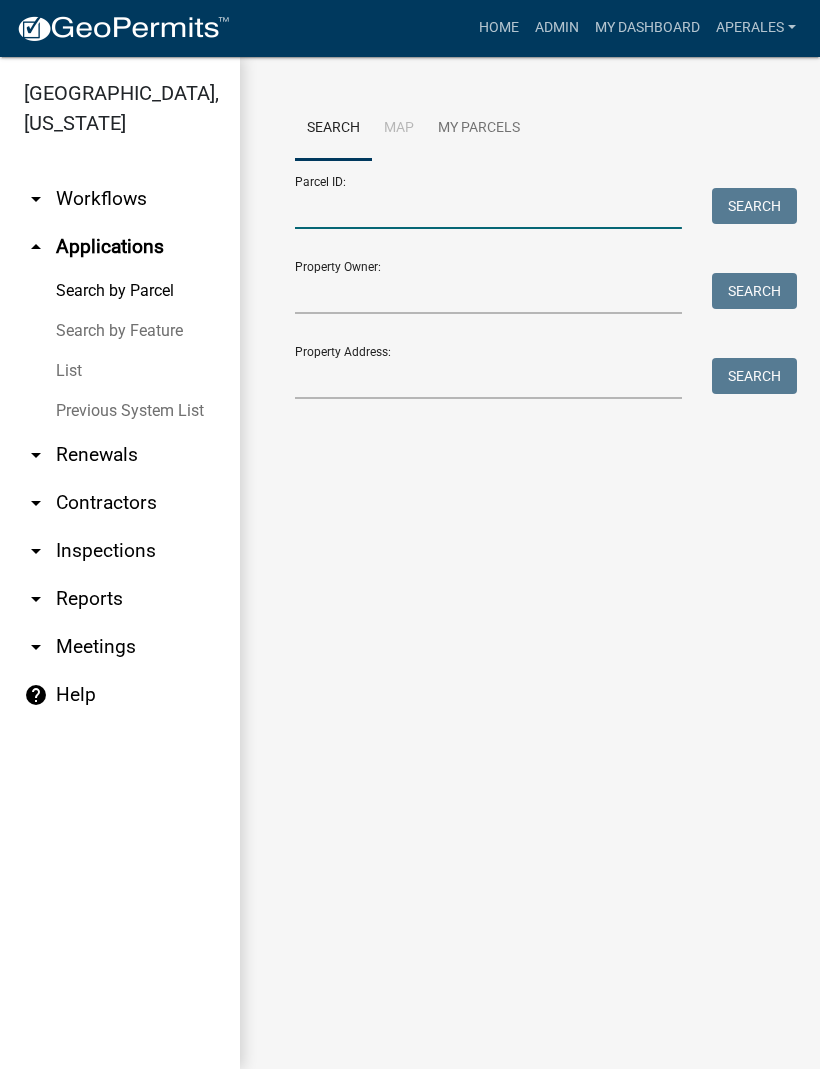 click on "Parcel ID:" at bounding box center (488, 209) 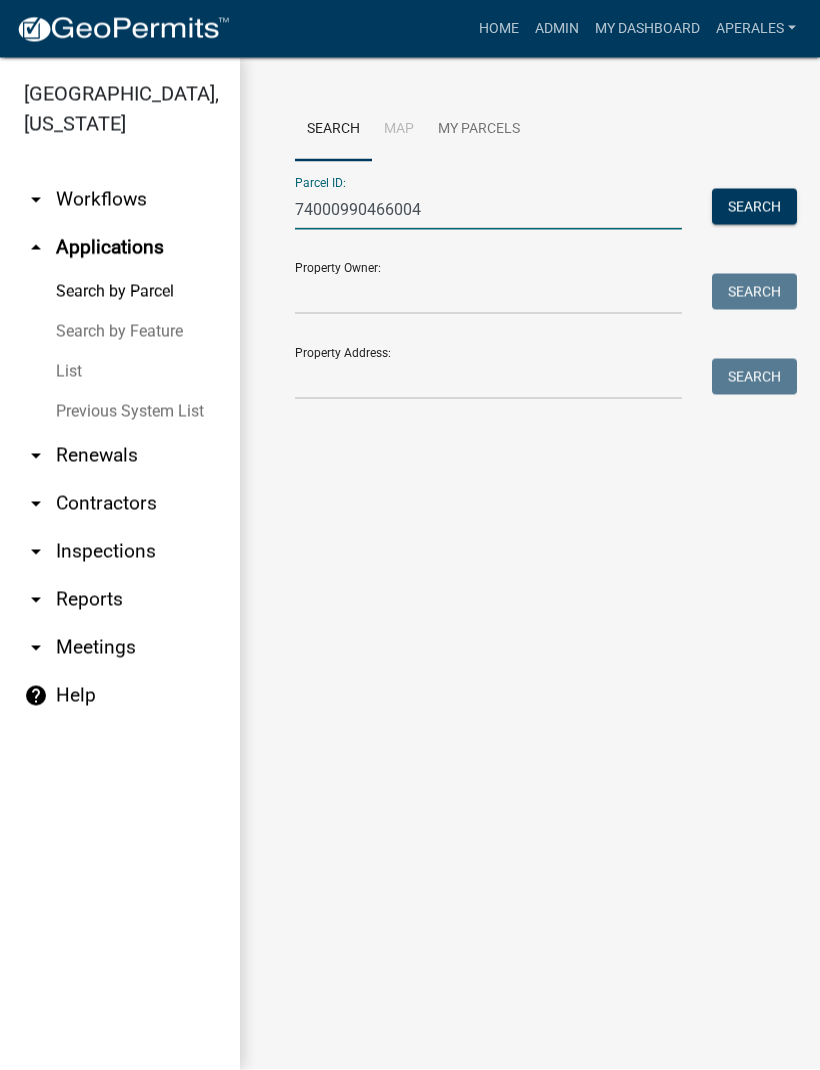 type on "74000990466004" 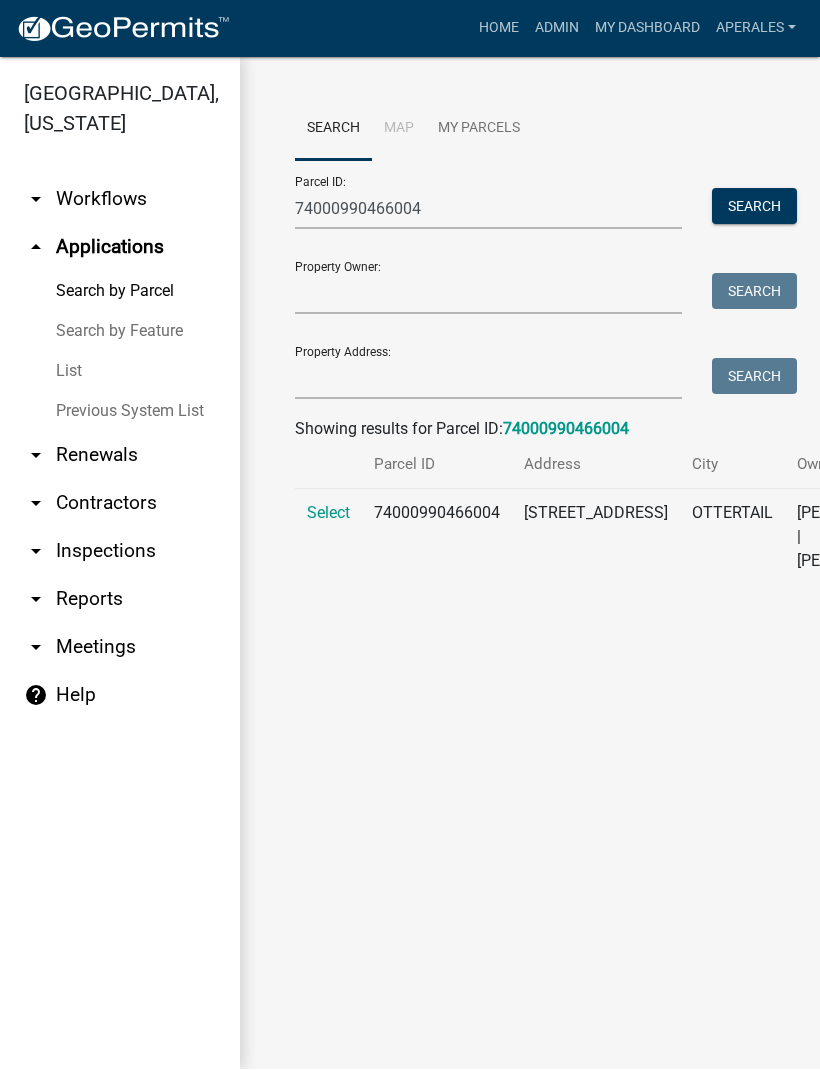 click on "Select" at bounding box center [328, 513] 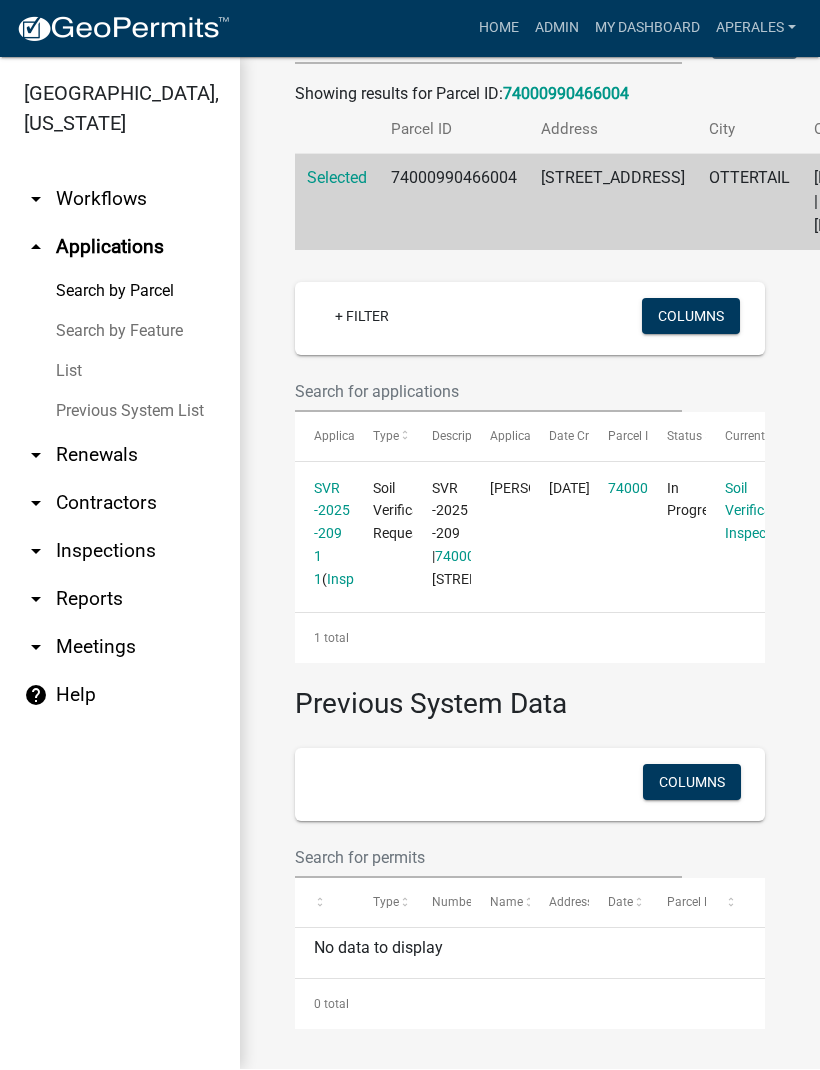 scroll, scrollTop: 483, scrollLeft: 0, axis: vertical 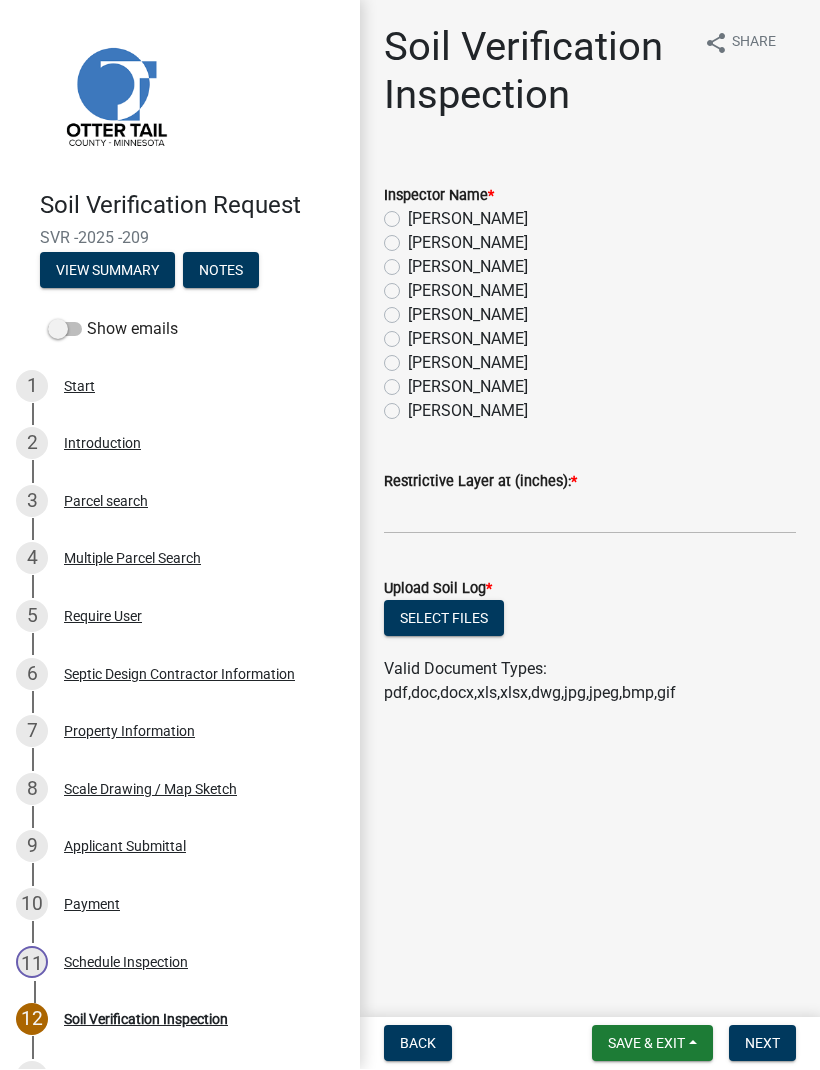 click on "[PERSON_NAME]" 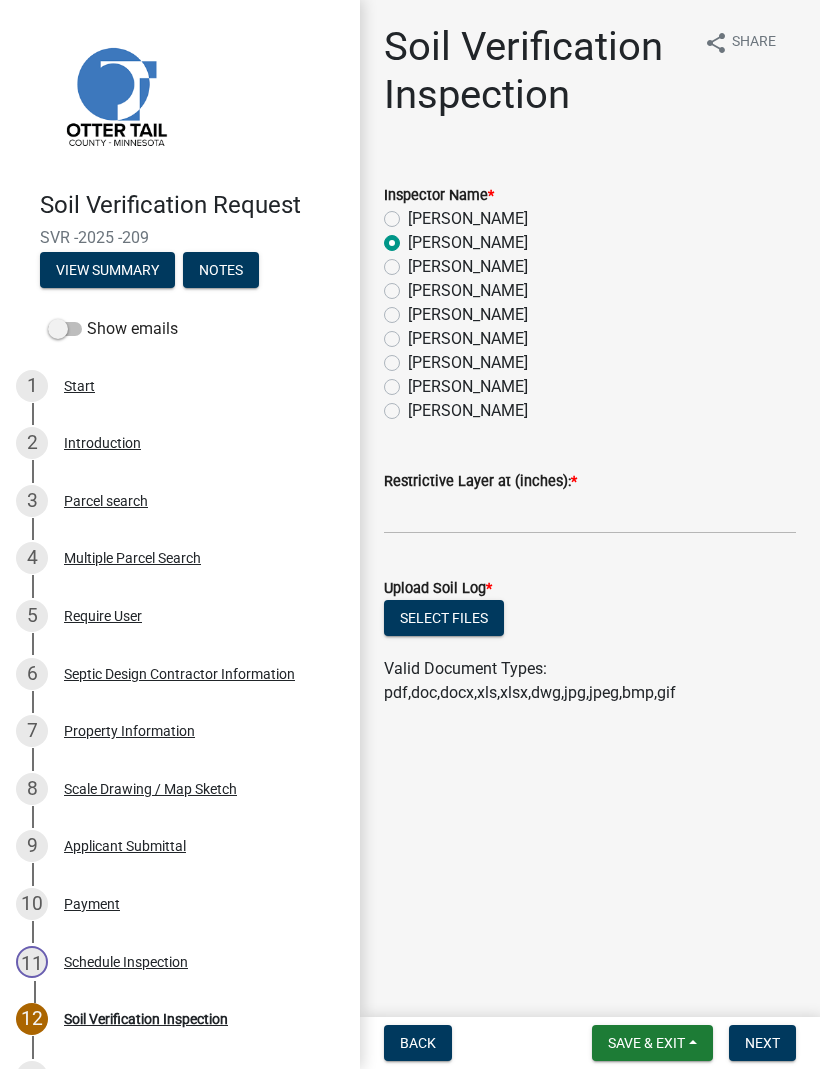 radio on "true" 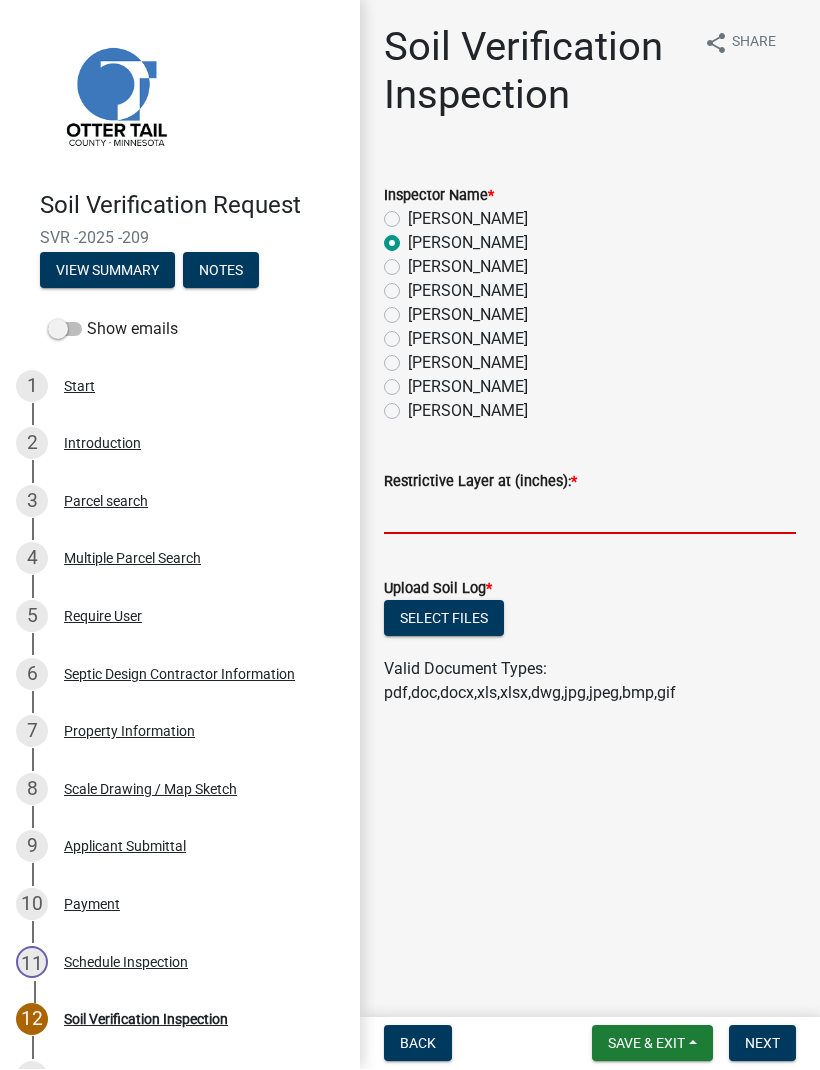 click 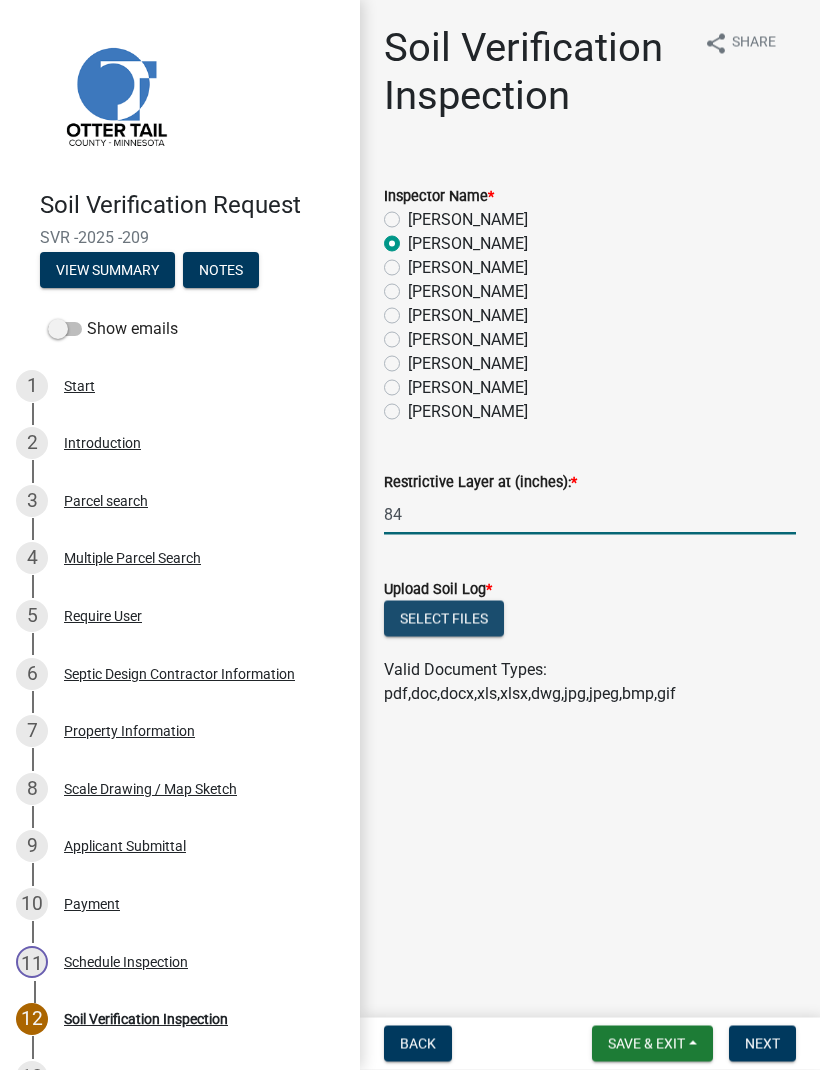 type on "84" 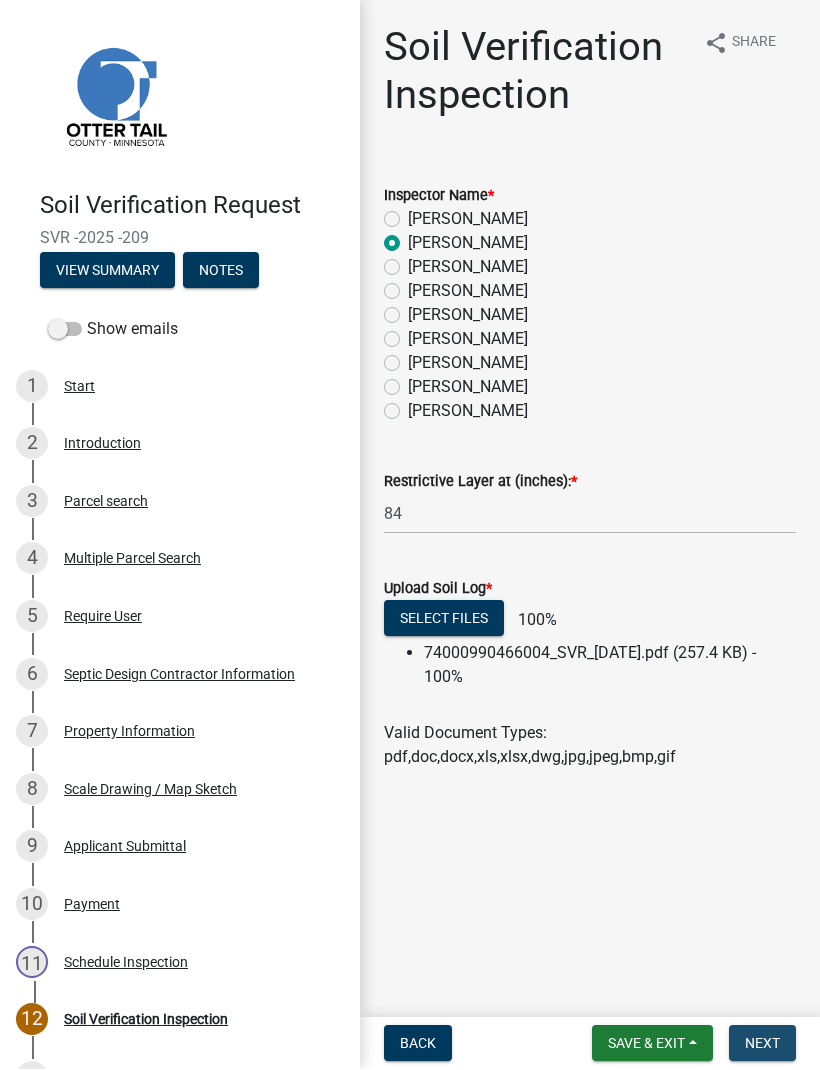 click on "Next" at bounding box center [762, 1044] 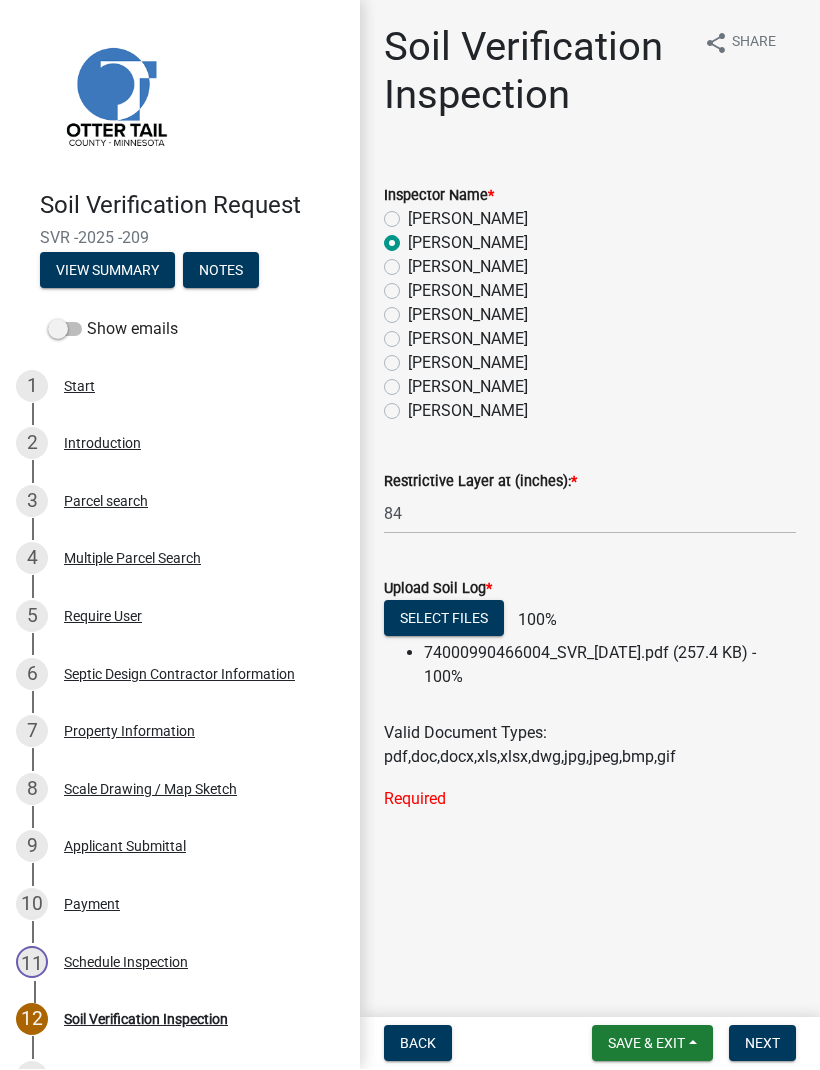 click on "Next" at bounding box center [762, 1044] 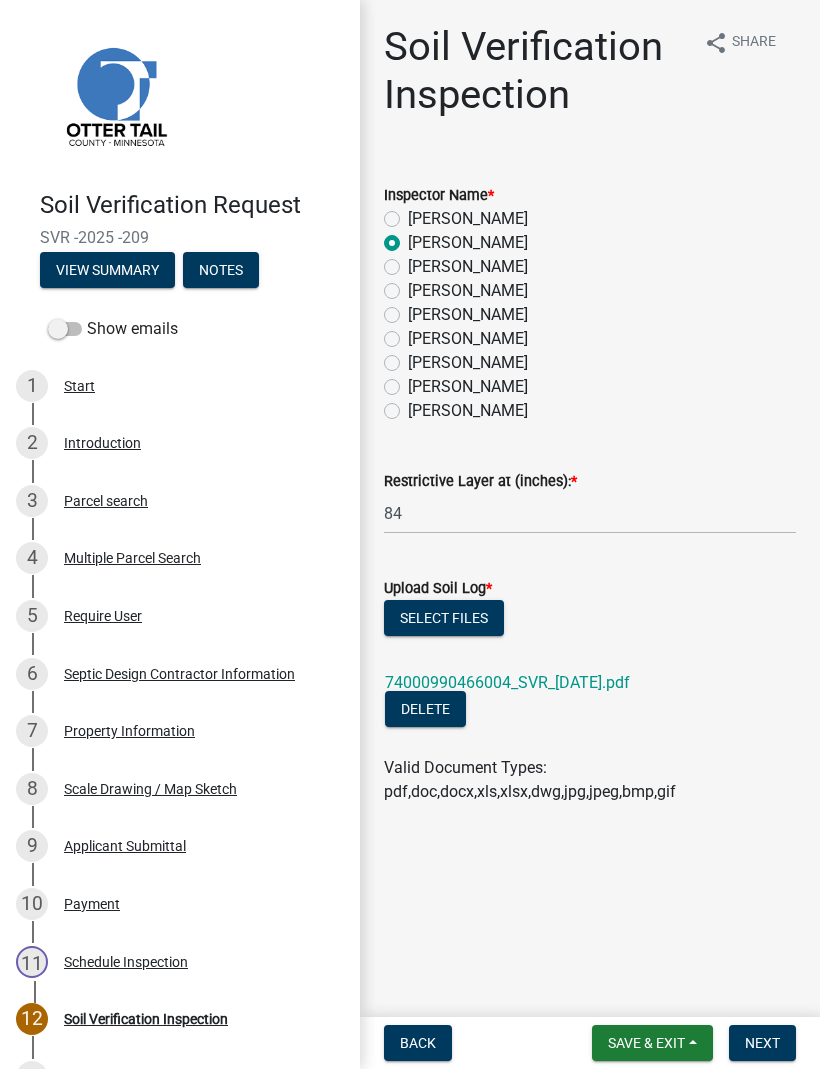 click on "Next" at bounding box center [762, 1044] 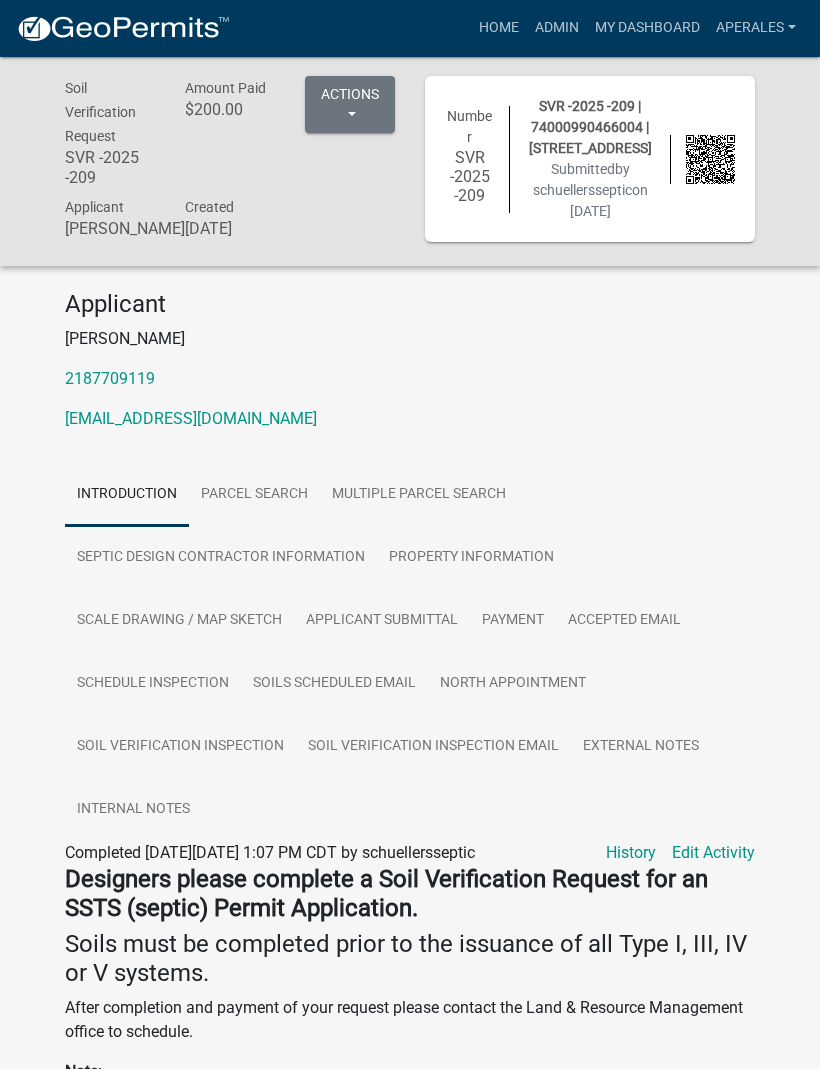 scroll, scrollTop: 1, scrollLeft: 0, axis: vertical 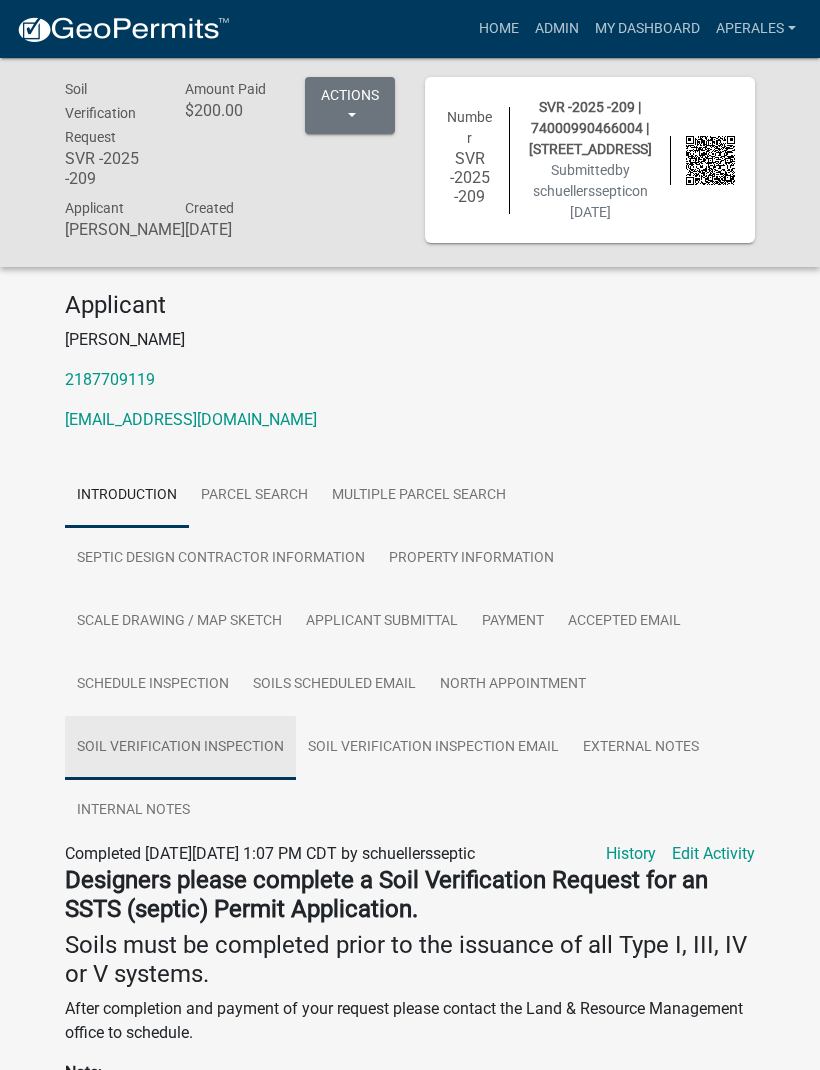 click on "Soil Verification Inspection" at bounding box center [180, 748] 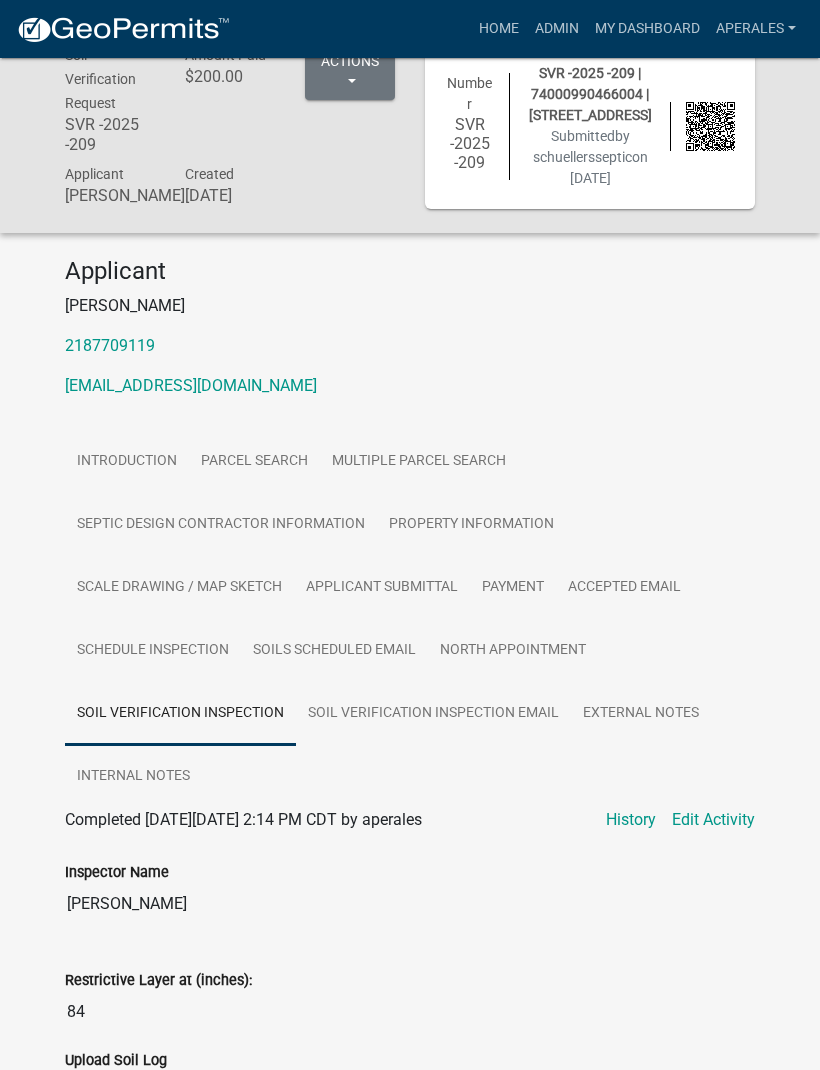 scroll, scrollTop: 0, scrollLeft: 0, axis: both 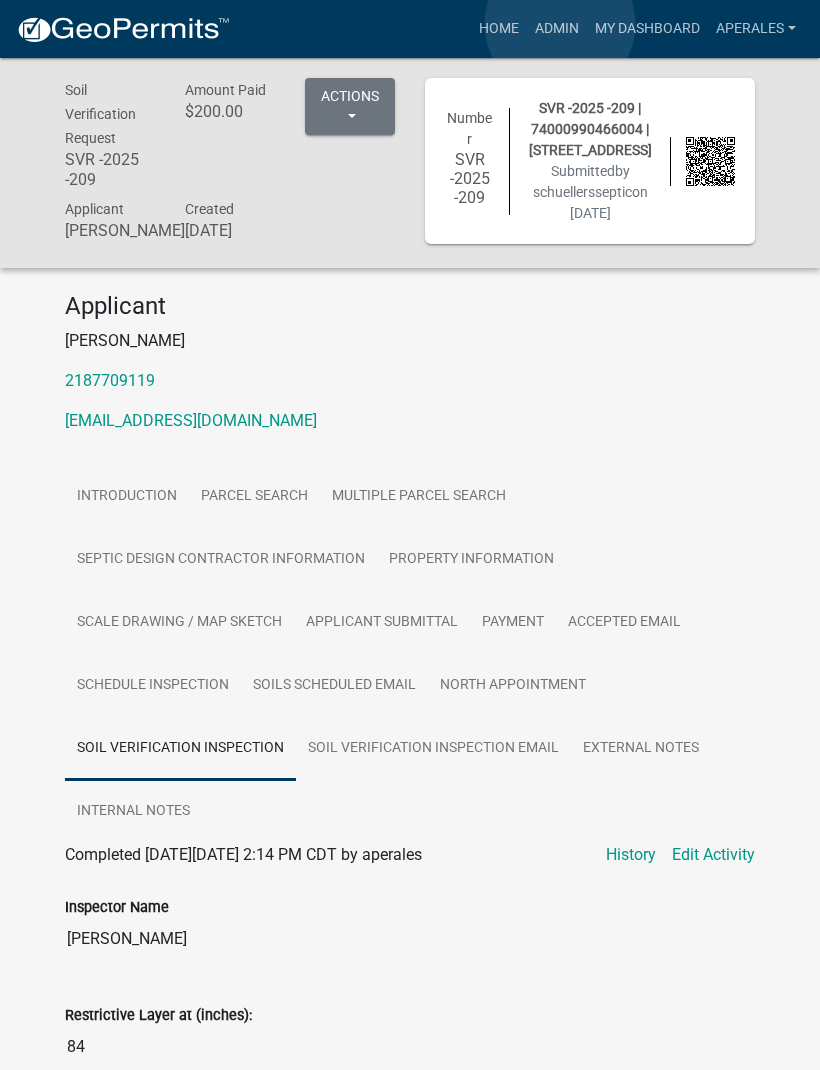 click on "Admin" at bounding box center (557, 29) 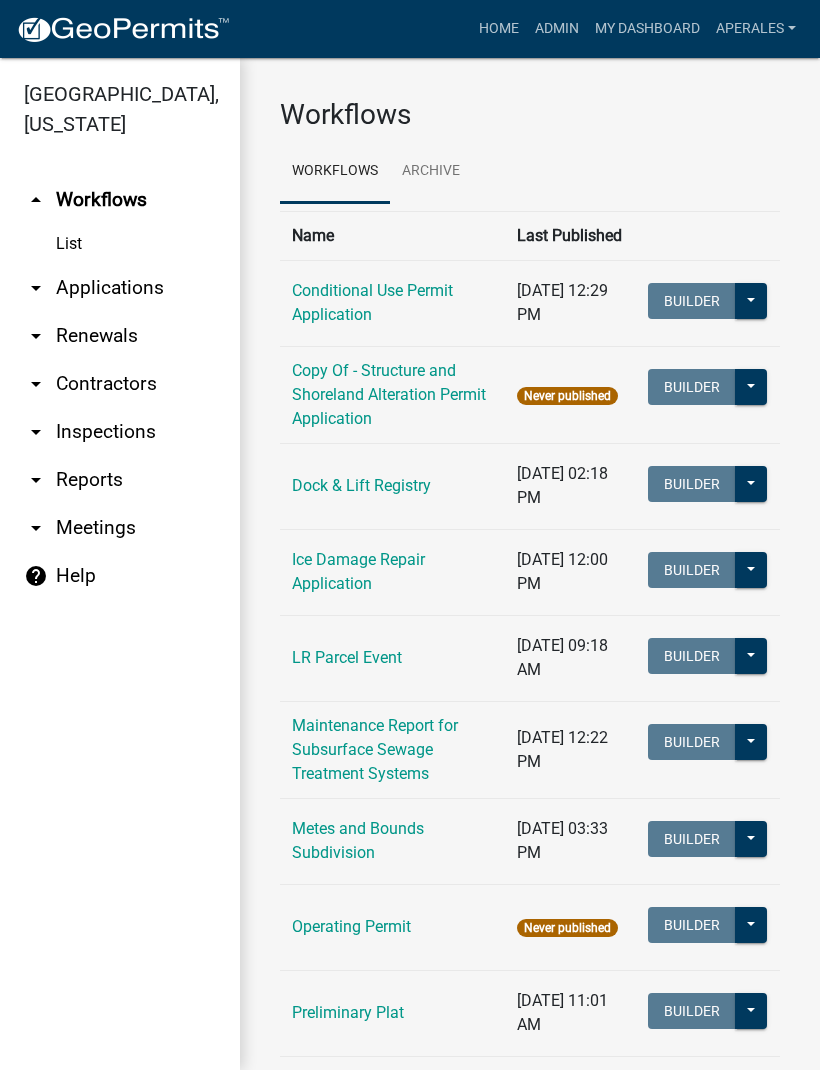 click on "arrow_drop_down   Renewals" at bounding box center (120, 336) 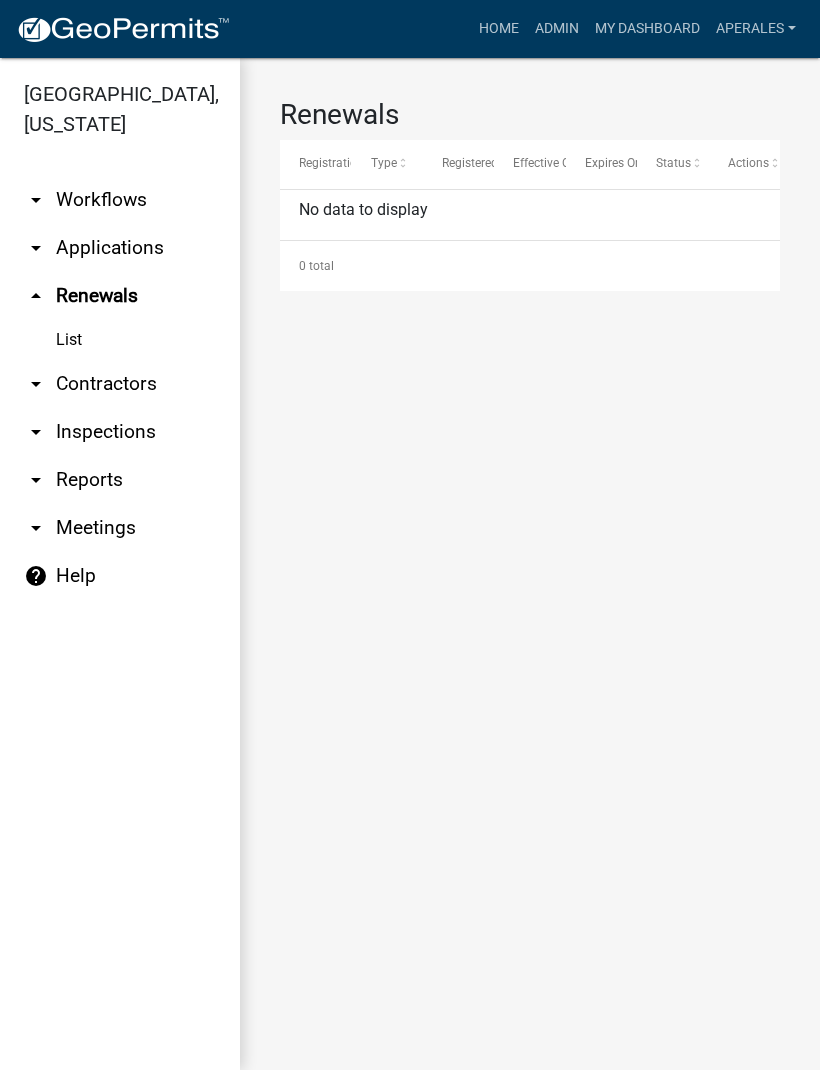 click on "arrow_drop_up   Renewals" at bounding box center [120, 296] 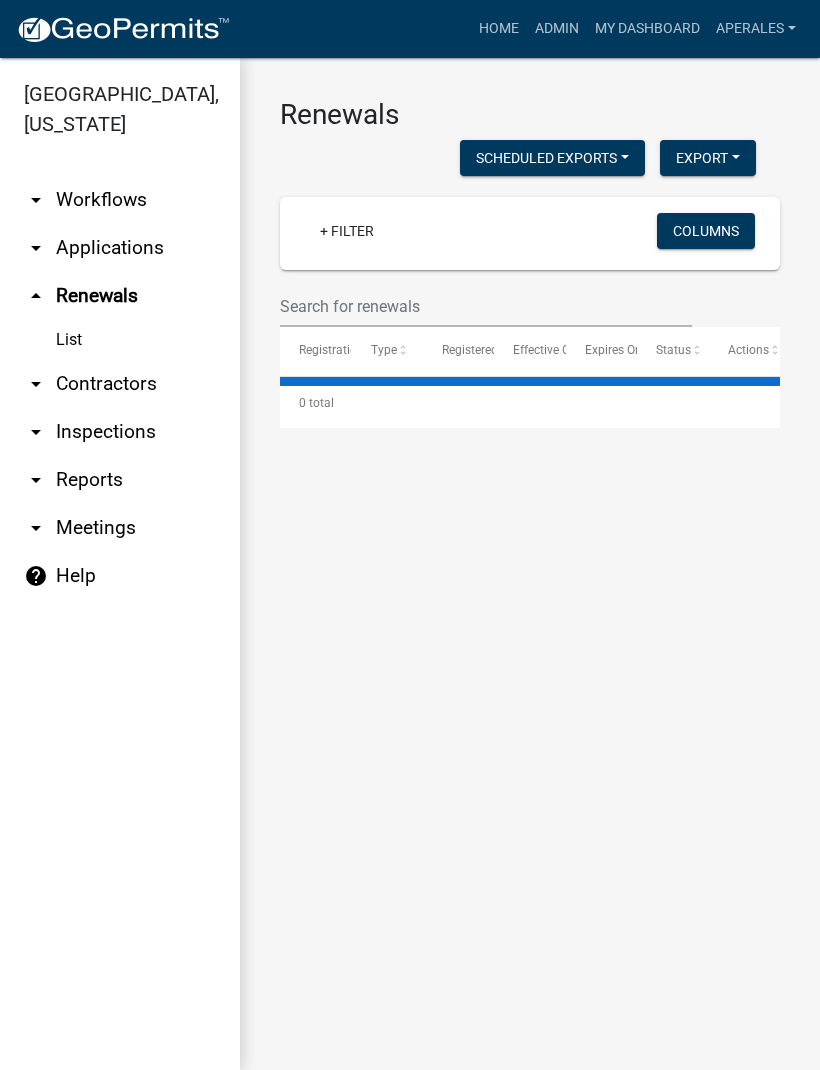 click on "arrow_drop_down   Applications" at bounding box center (120, 248) 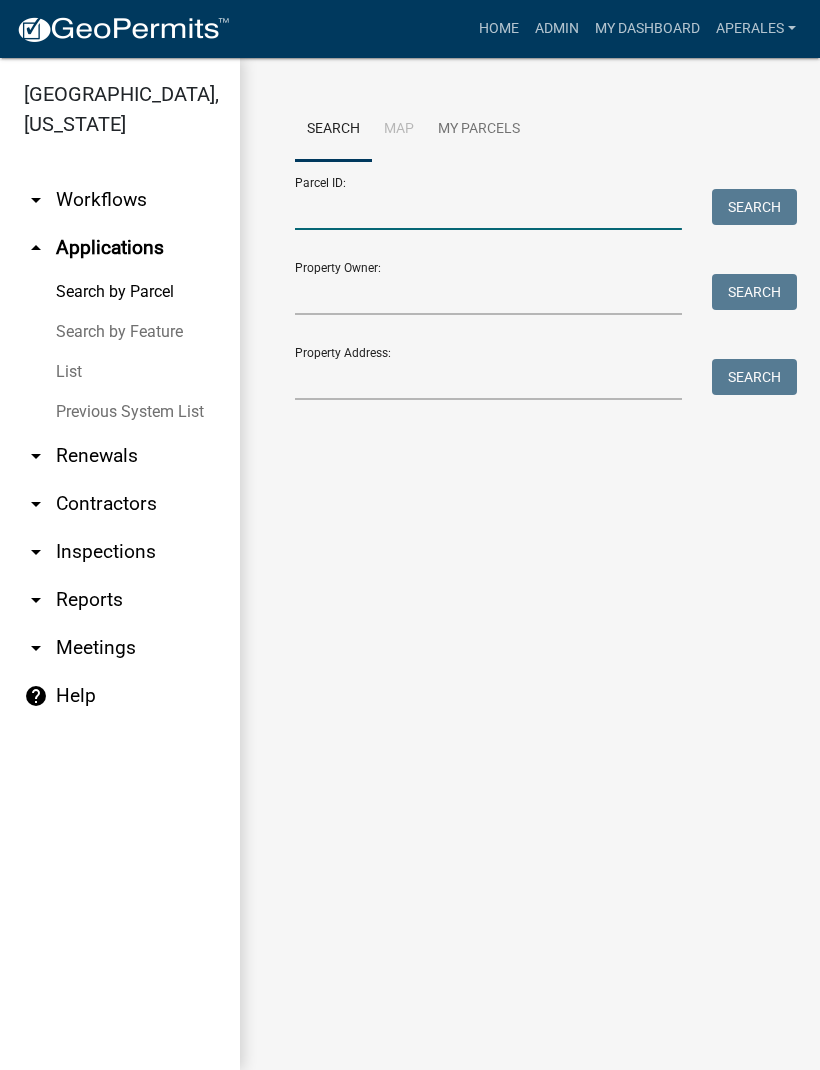 click on "Parcel ID:" at bounding box center (488, 209) 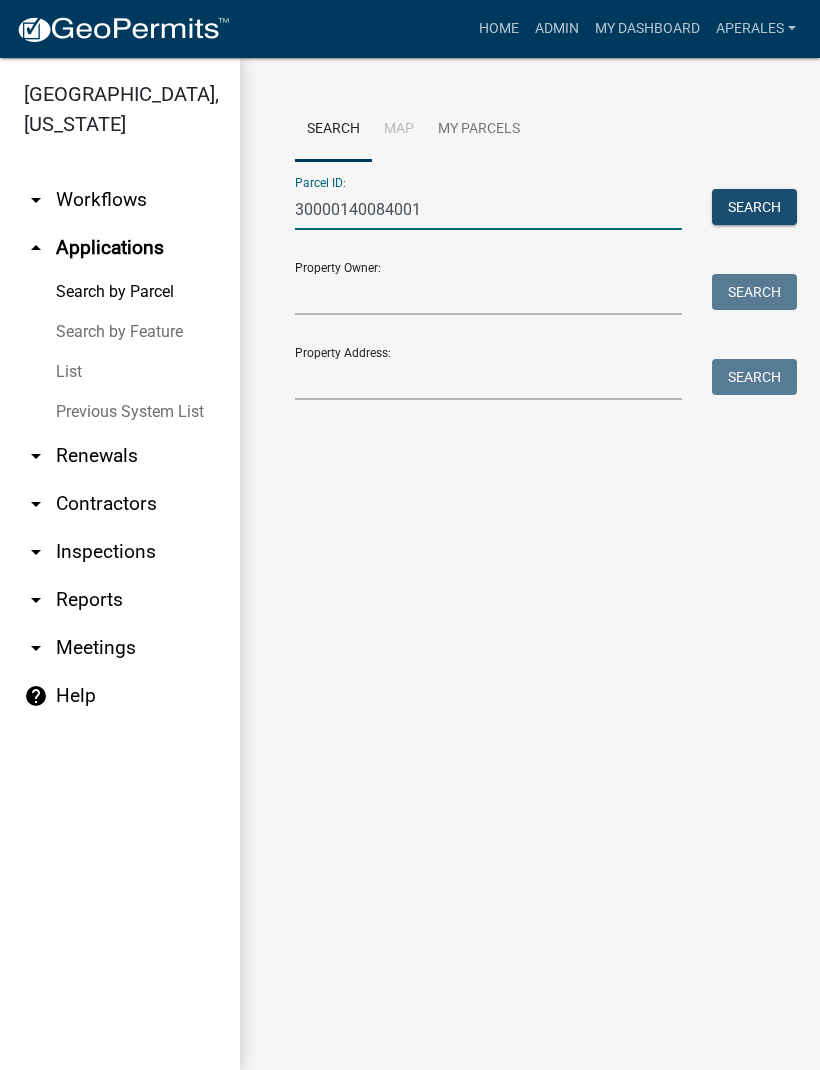 type on "30000140084001" 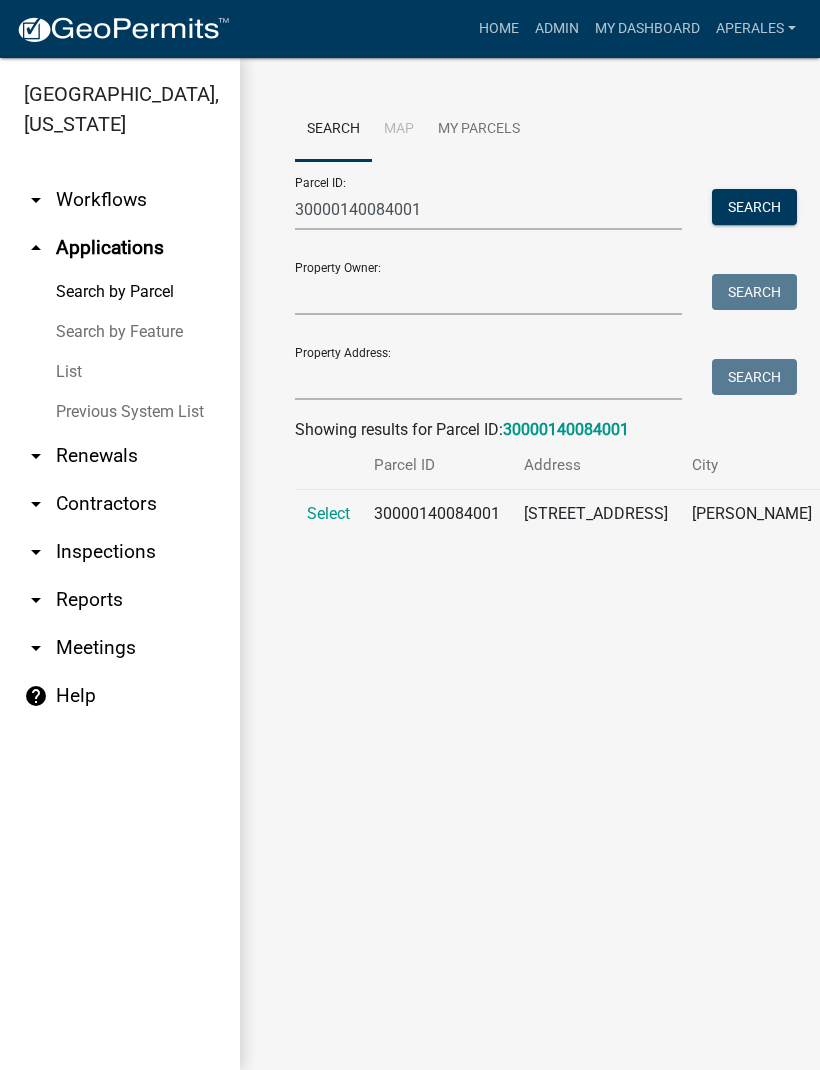 click on "Select" at bounding box center (328, 513) 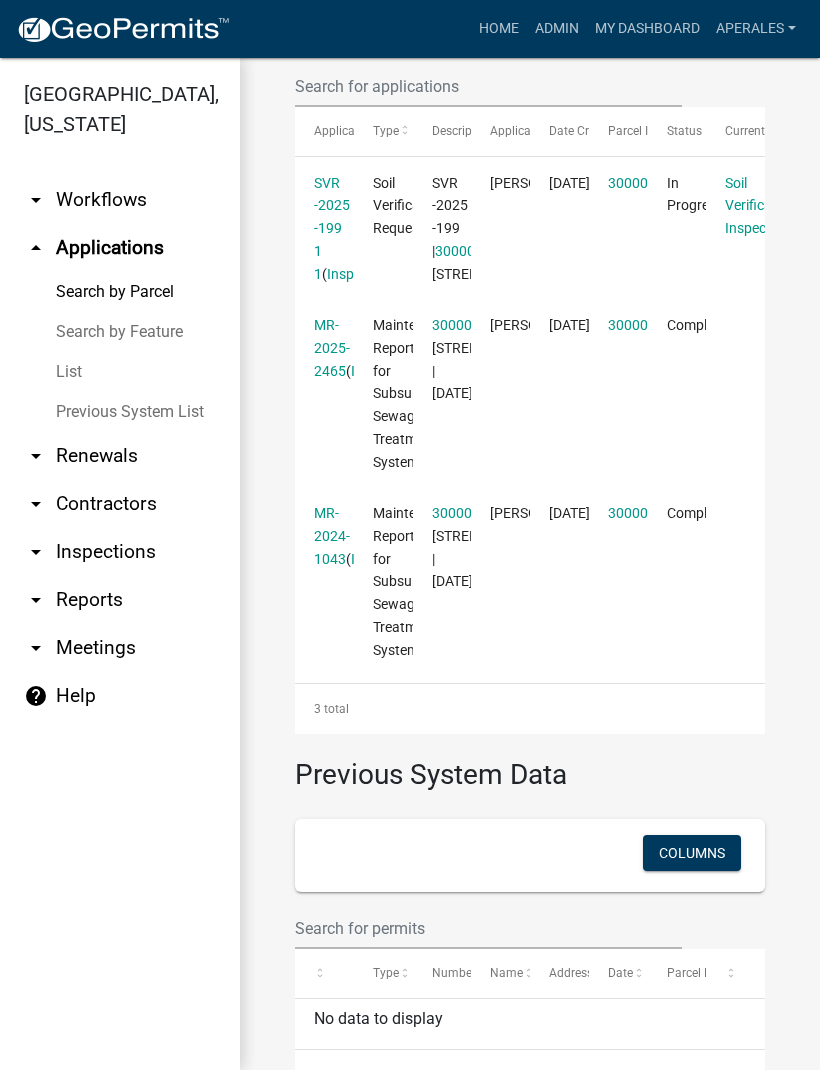scroll, scrollTop: 652, scrollLeft: 0, axis: vertical 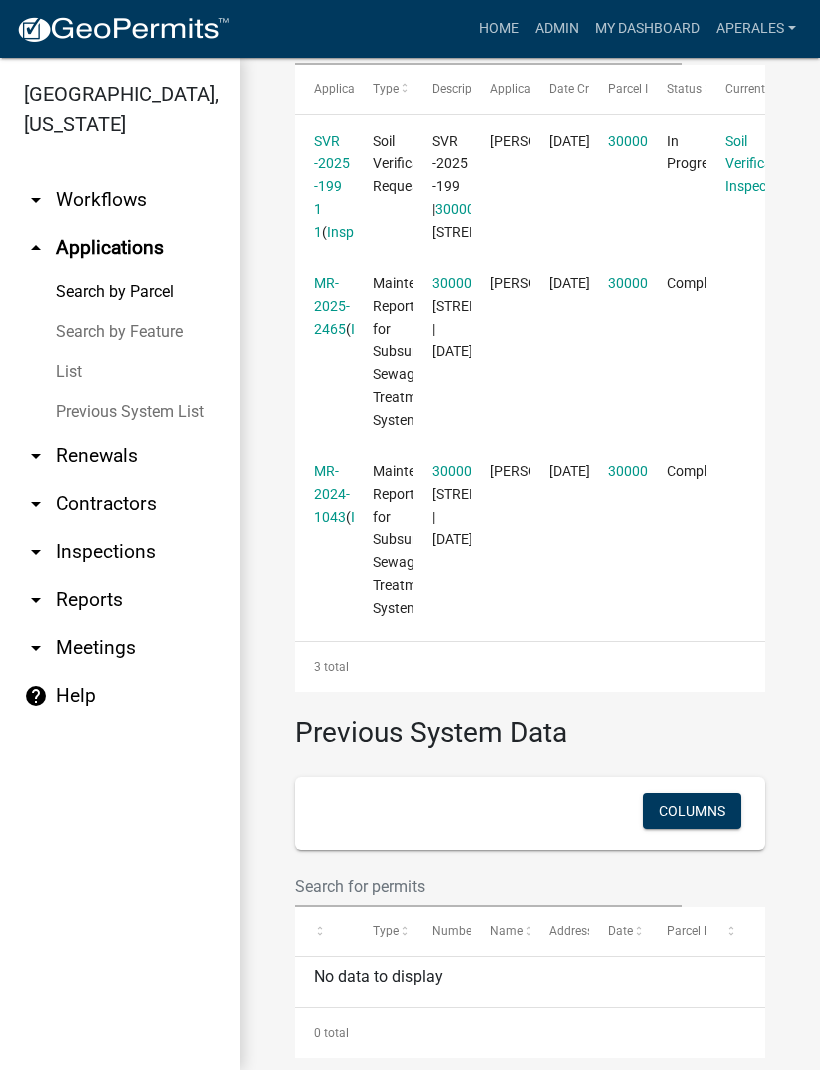 click on "SVR -2025 -199 1 1" 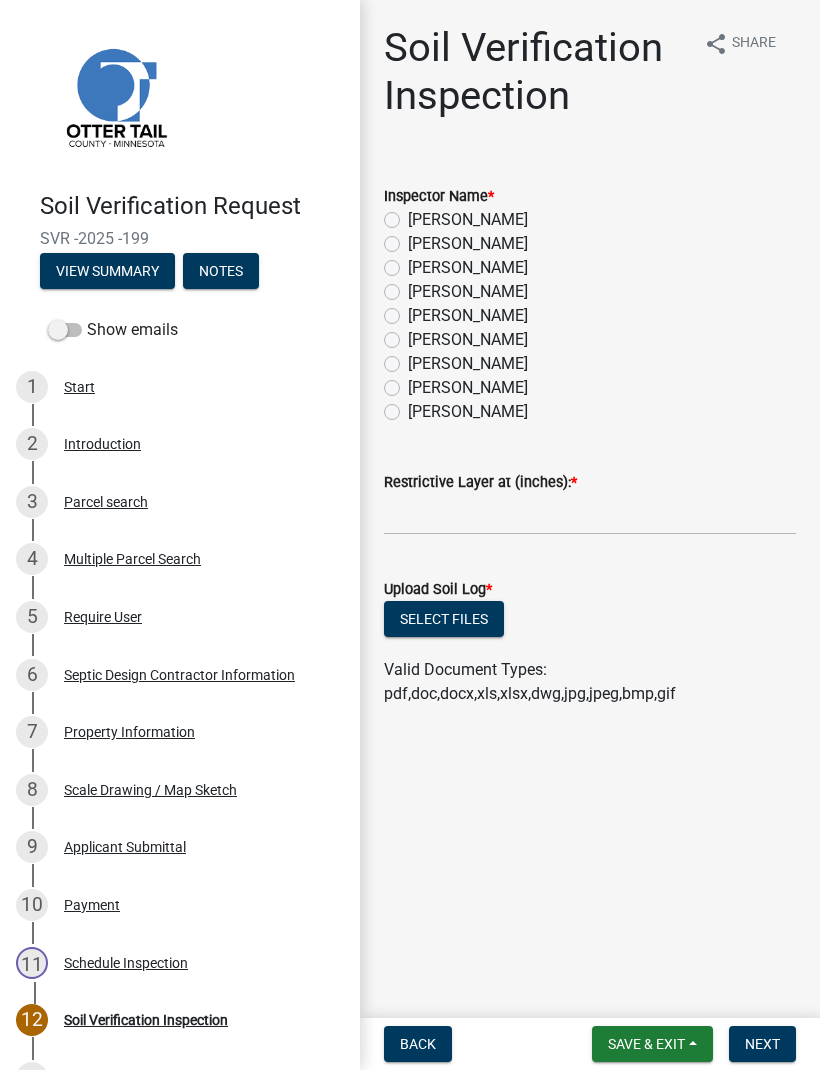 click on "Inspector Name  *  [PERSON_NAME]   [PERSON_NAME]   [PERSON_NAME]   [PERSON_NAME]   [PERSON_NAME]   [PERSON_NAME]   [PERSON_NAME]   [PERSON_NAME]   [PERSON_NAME]" 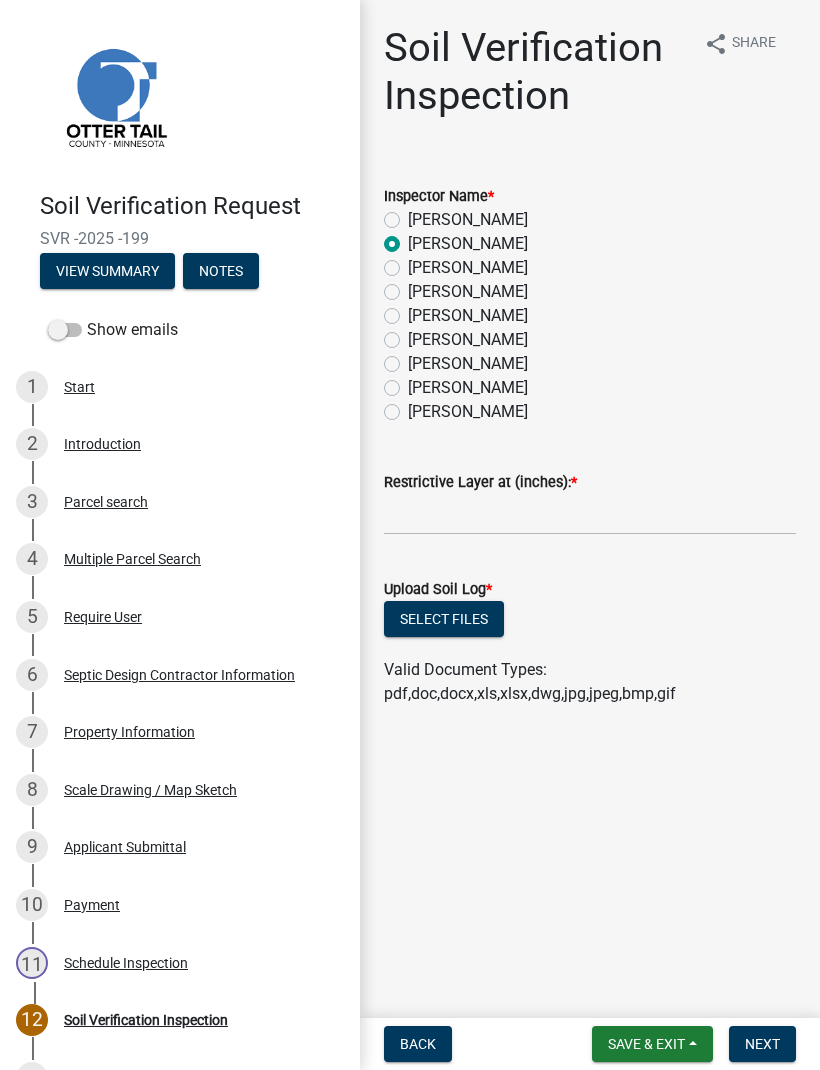 radio on "true" 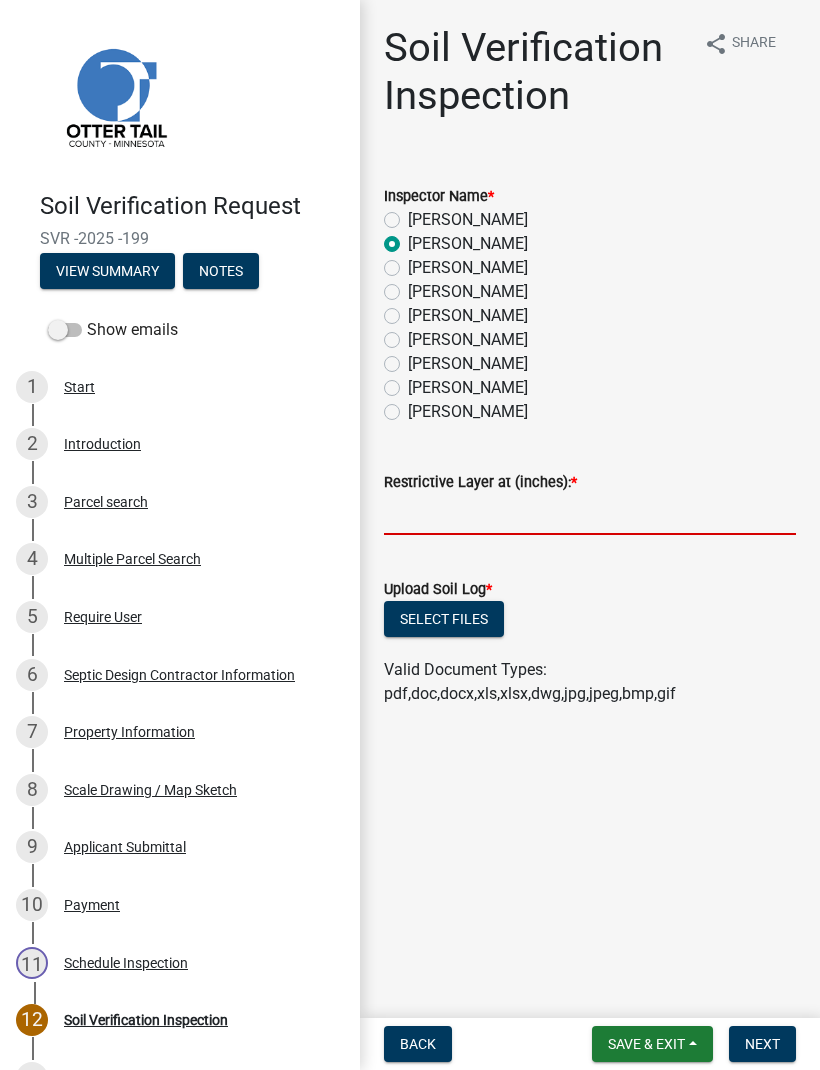 click 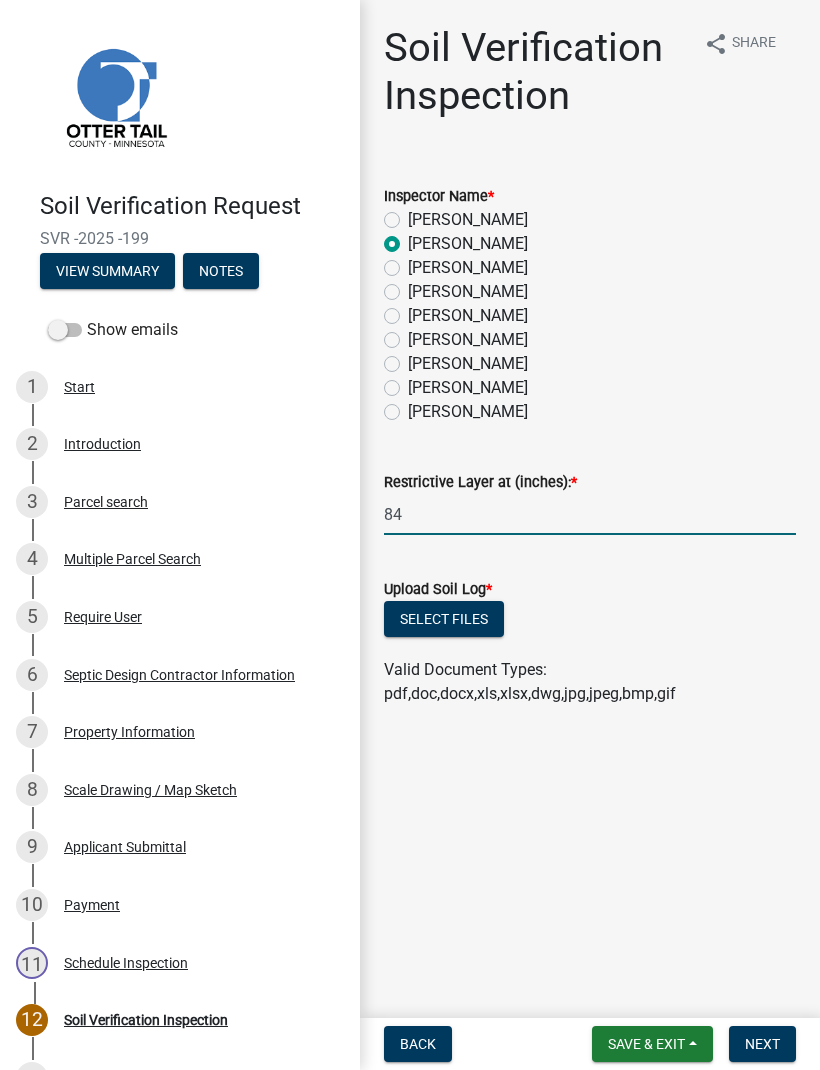 type on "84" 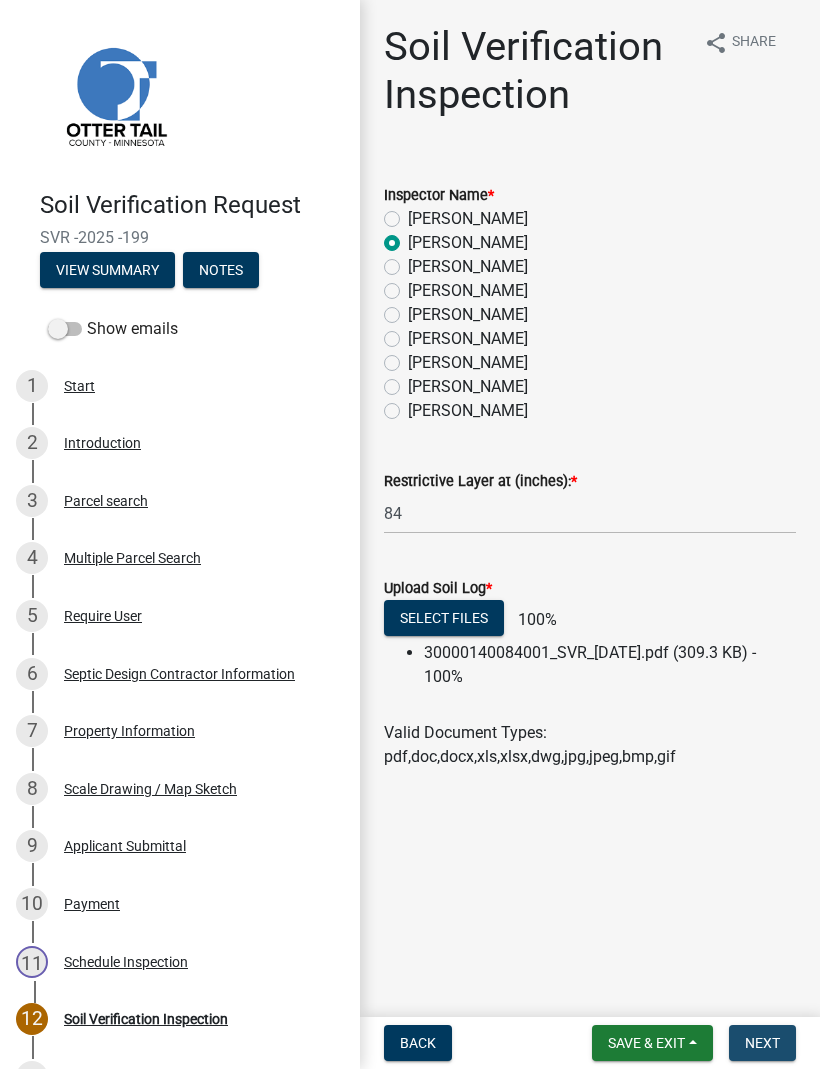 click on "Next" at bounding box center [762, 1044] 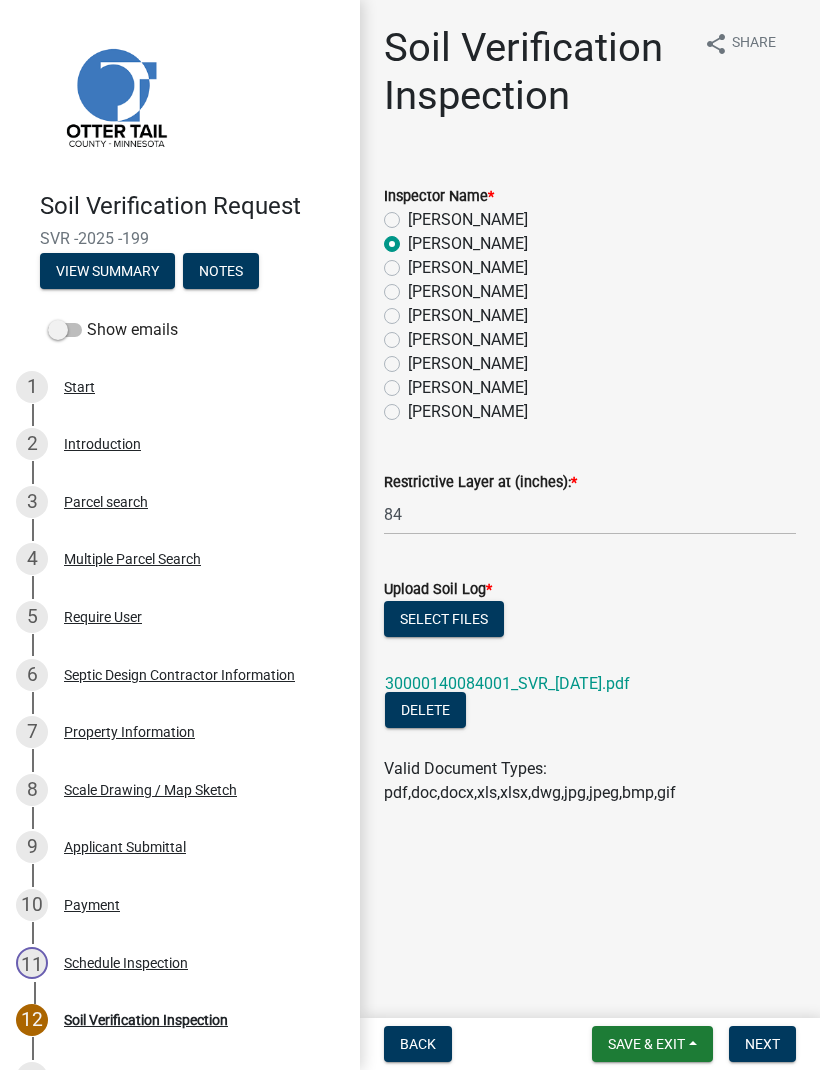 click on "Next" at bounding box center [762, 1044] 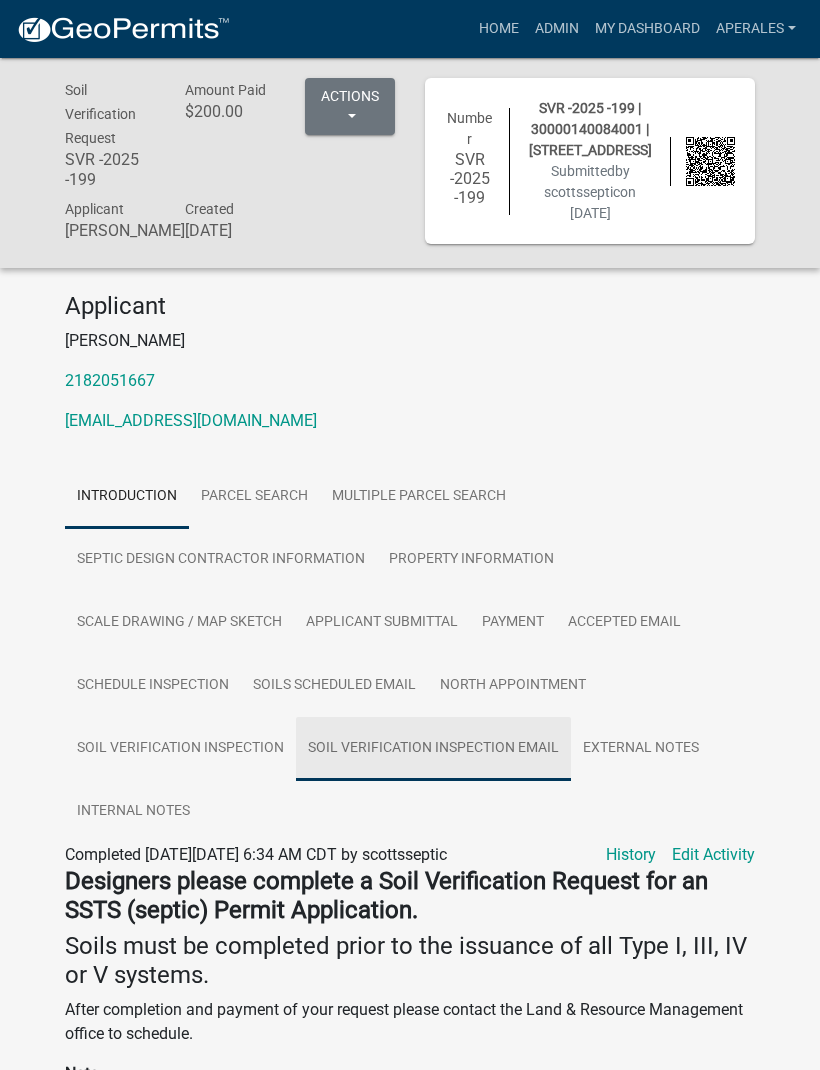 click on "Soil Verification Inspection Email" at bounding box center [433, 749] 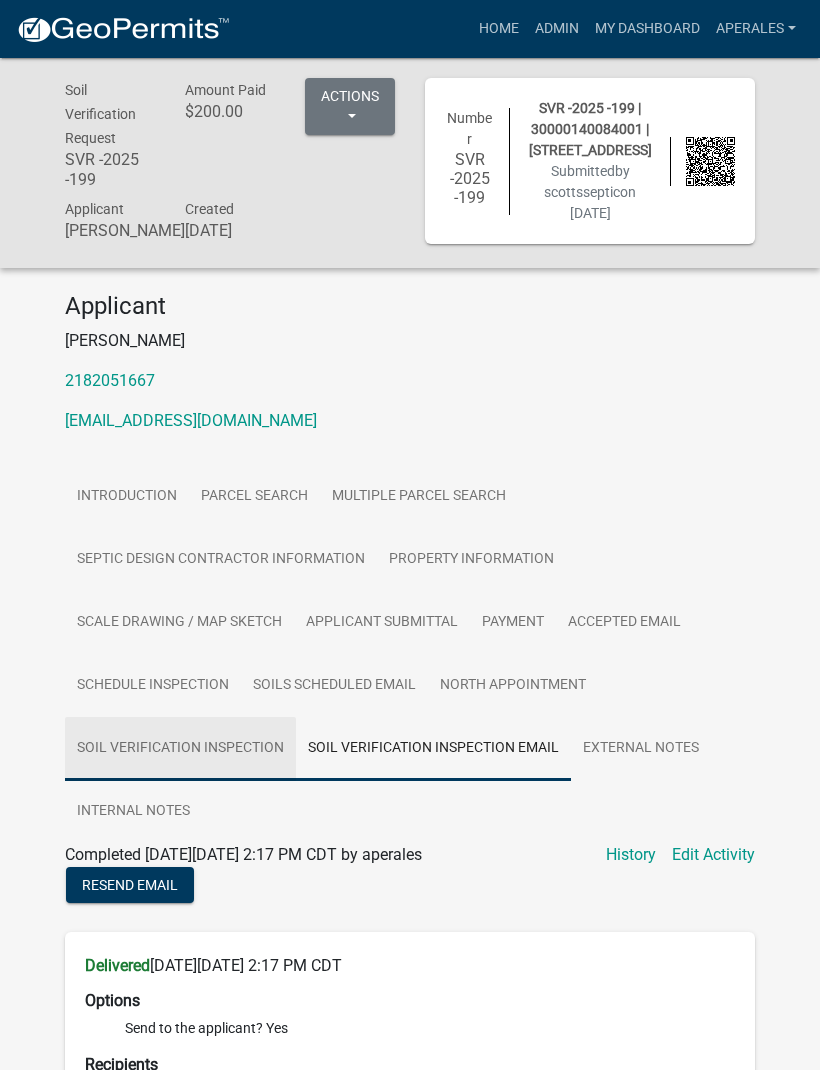click on "Soil Verification Inspection" at bounding box center (180, 749) 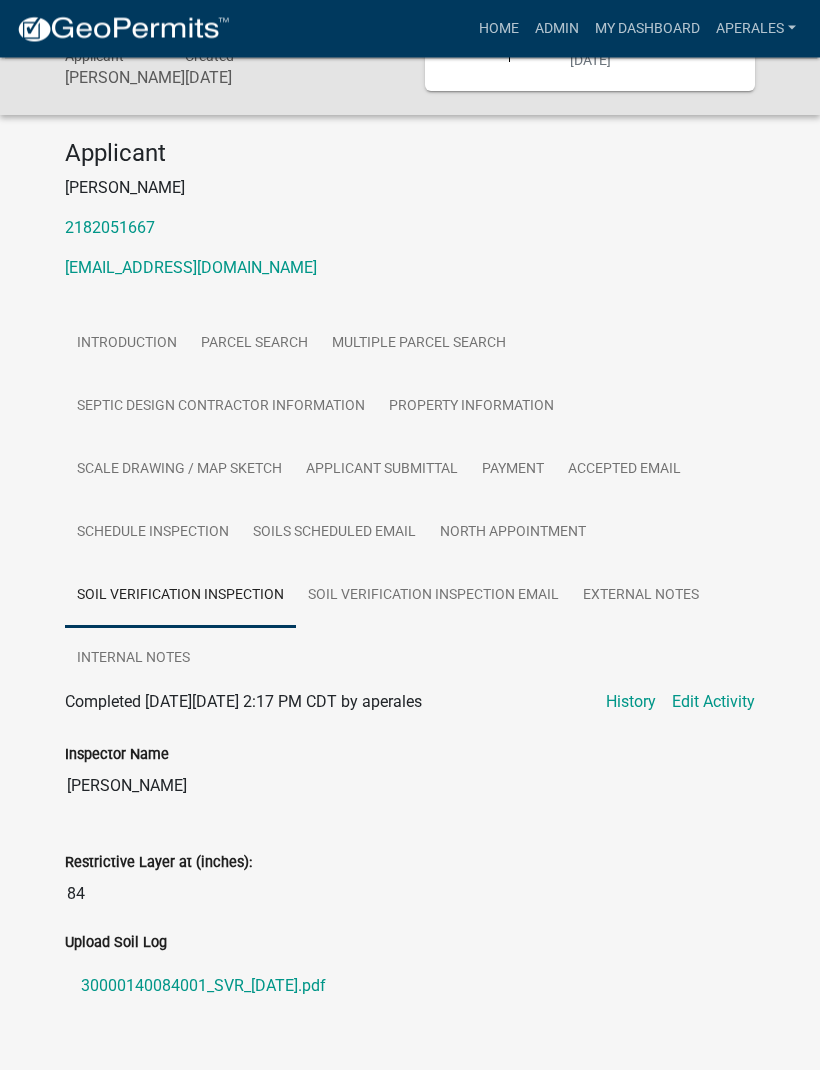 scroll, scrollTop: 152, scrollLeft: 0, axis: vertical 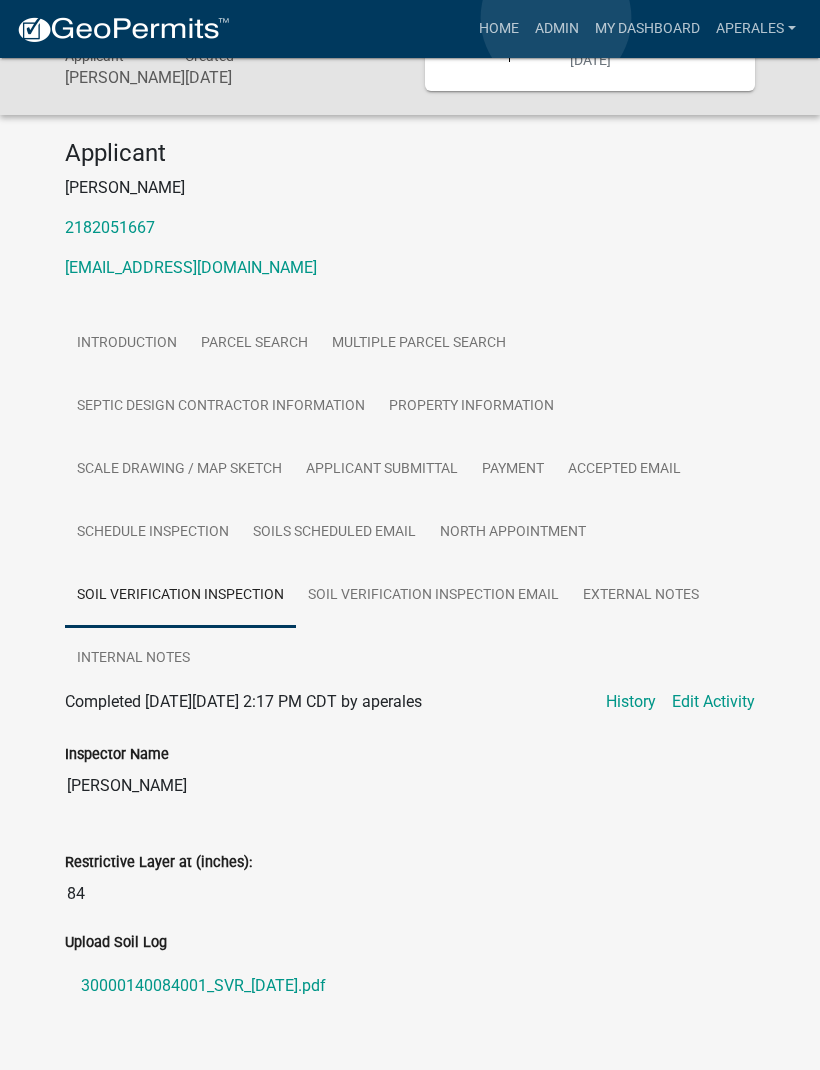 click on "Admin" at bounding box center [557, 29] 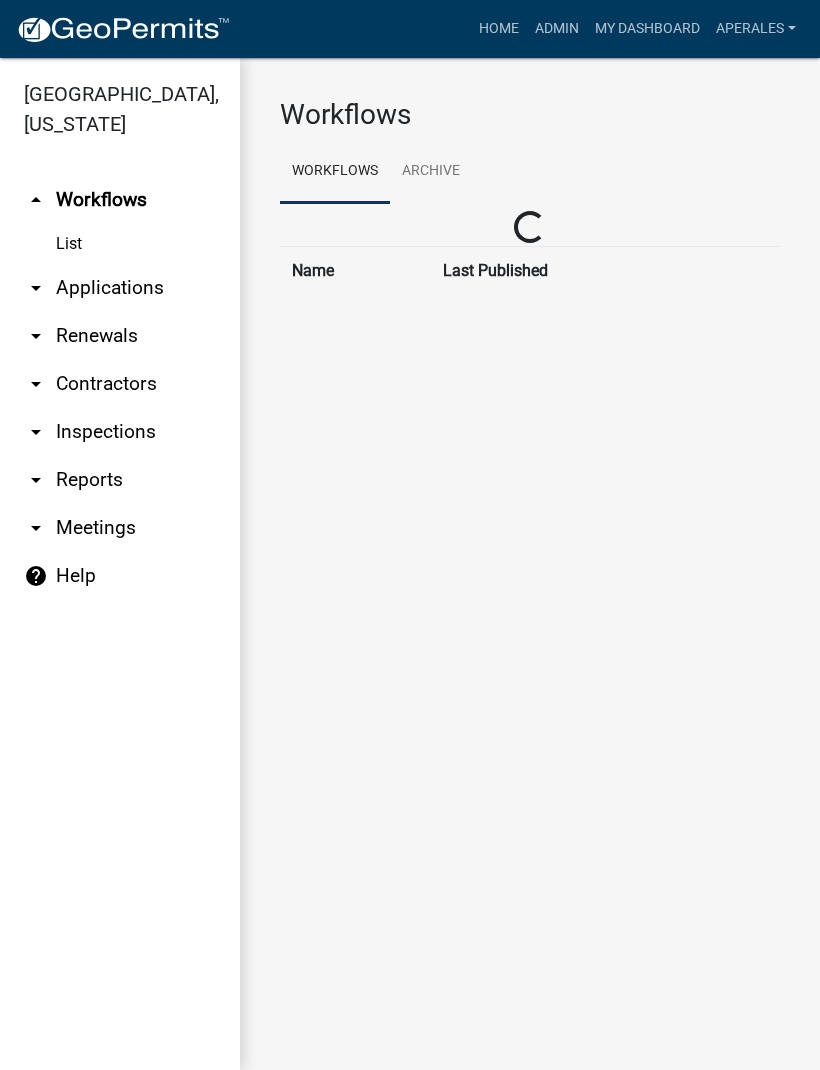 scroll, scrollTop: 0, scrollLeft: 0, axis: both 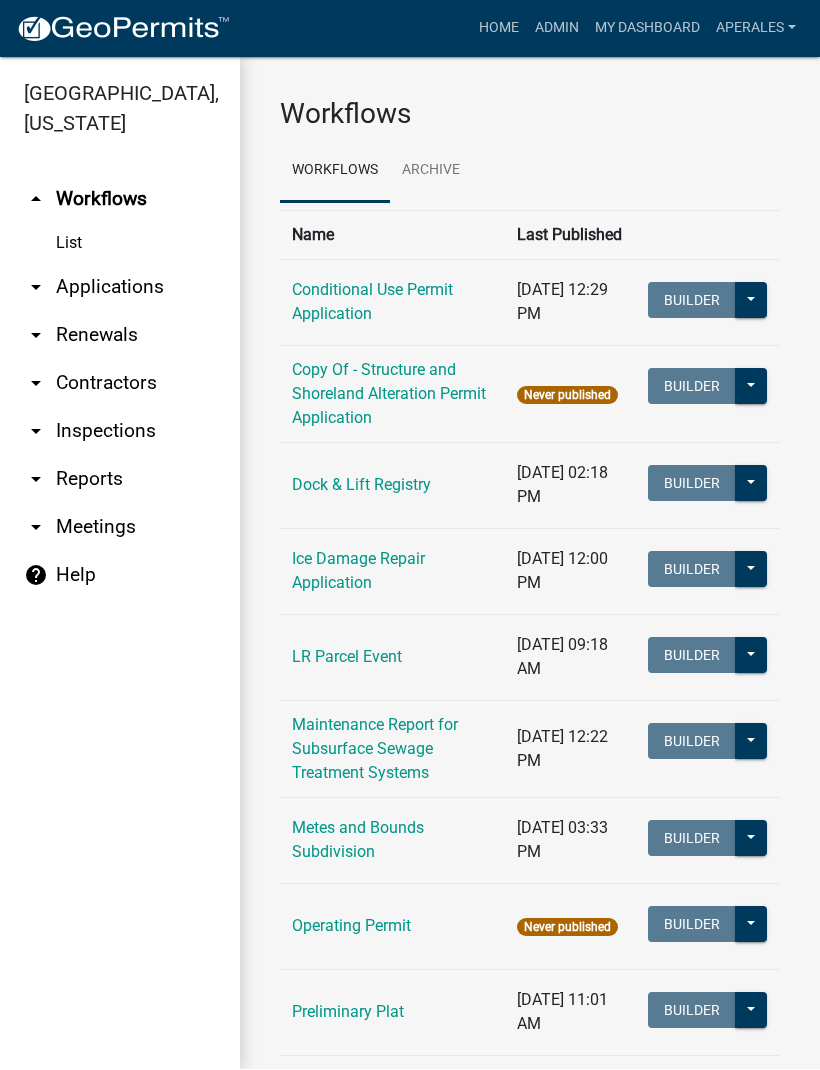 click on "arrow_drop_down   Applications" at bounding box center [120, 288] 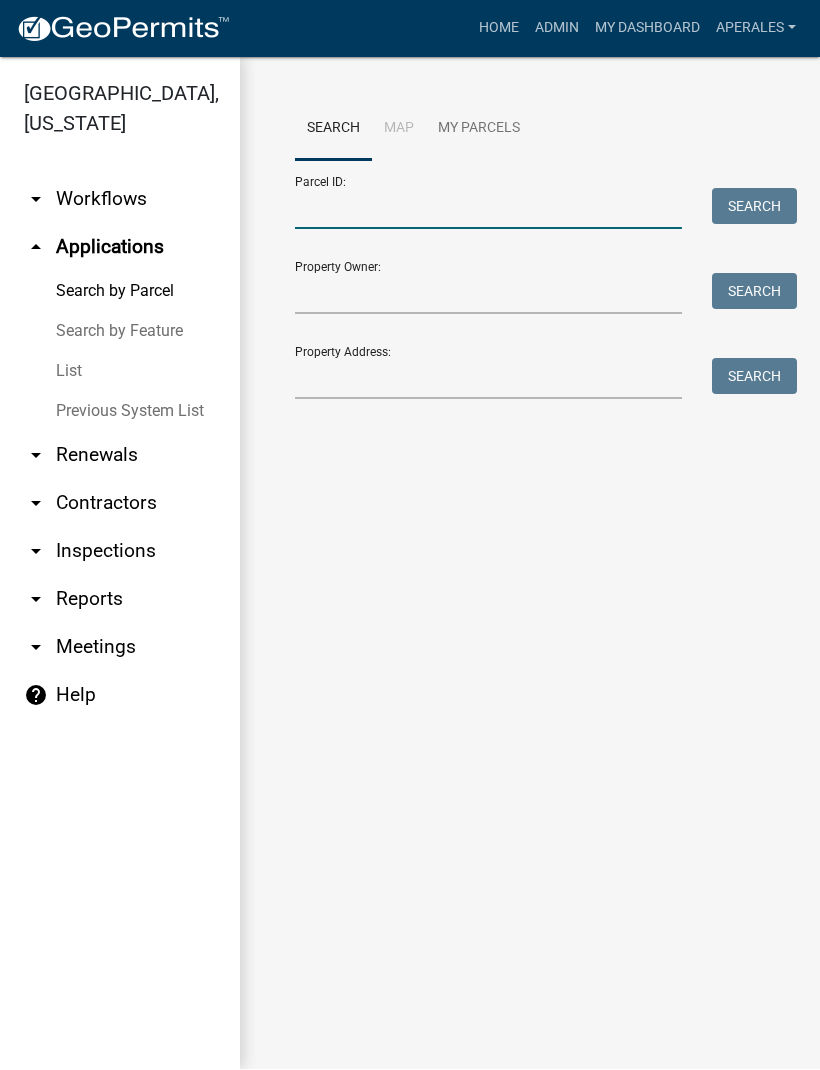 click on "Parcel ID:" at bounding box center (488, 209) 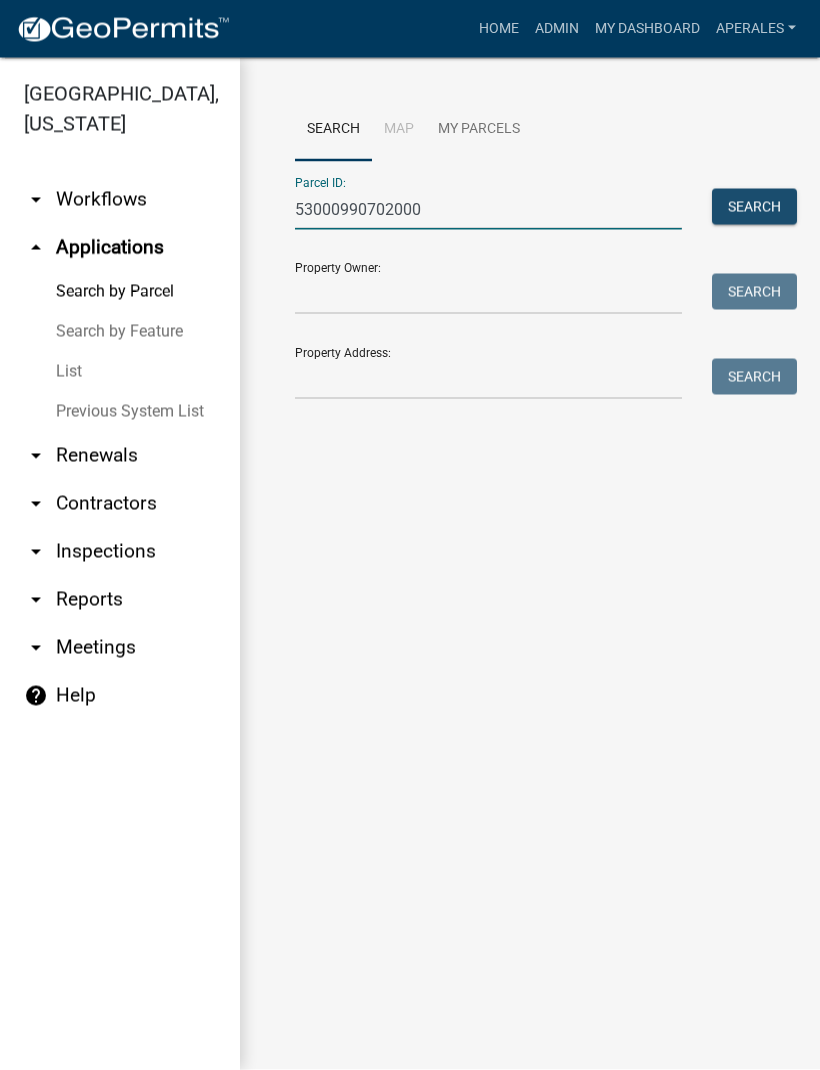type on "53000990702000" 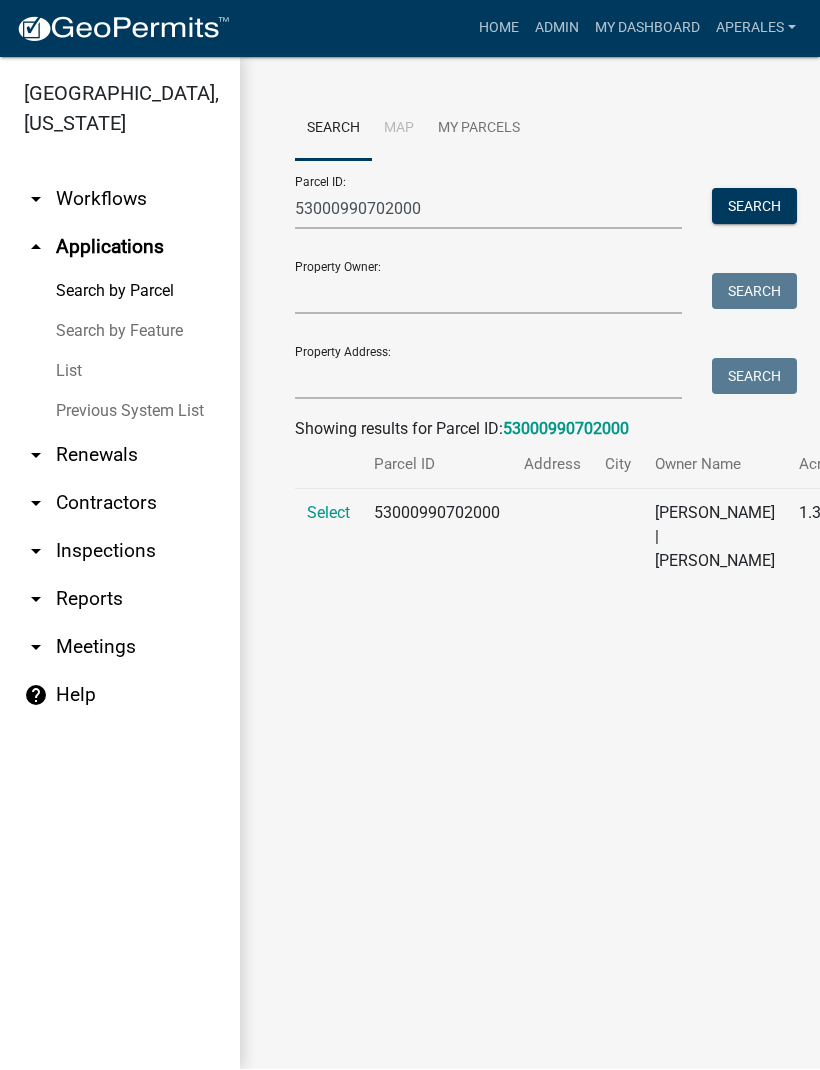 click on "Select" at bounding box center [328, 513] 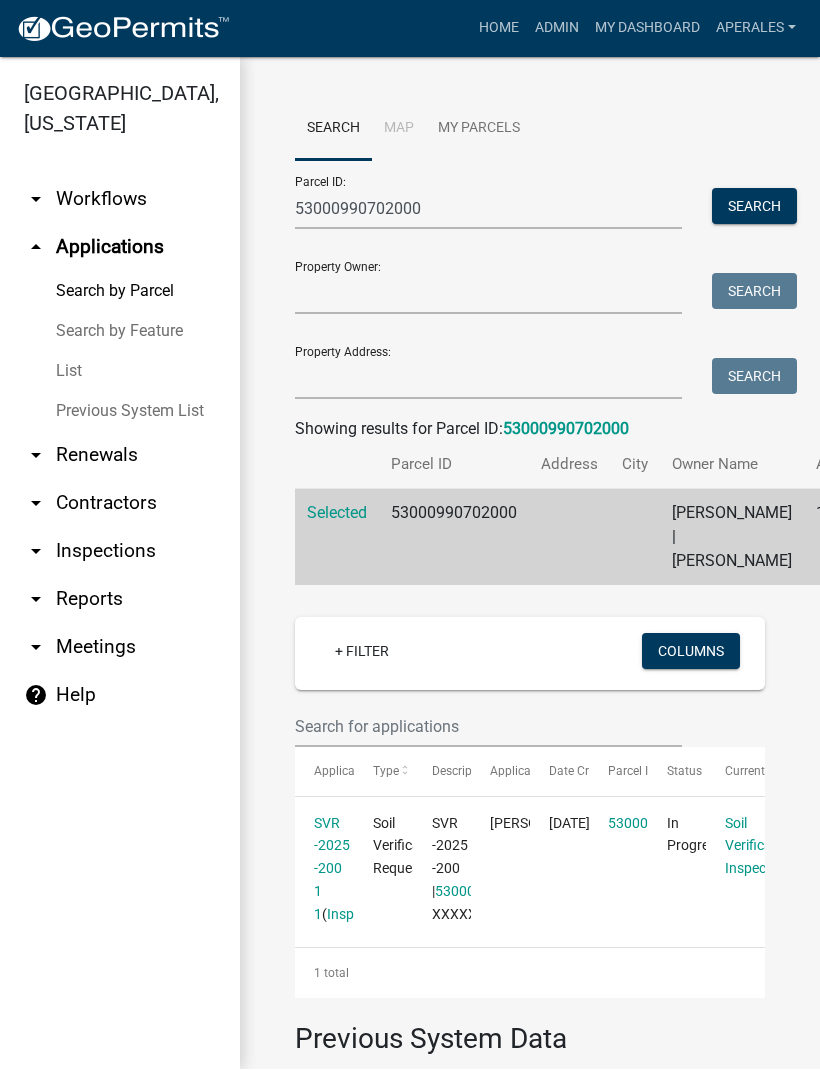 click on "SVR -2025 -200 1 1" 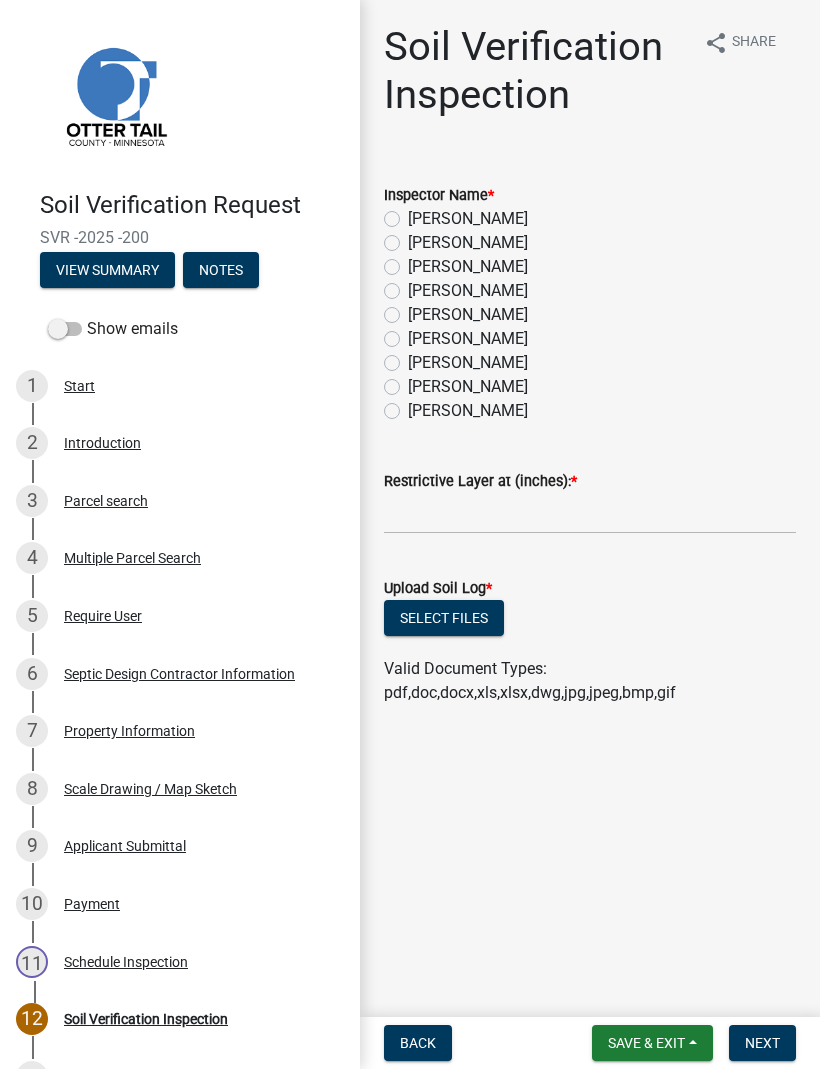 click on "[PERSON_NAME]" 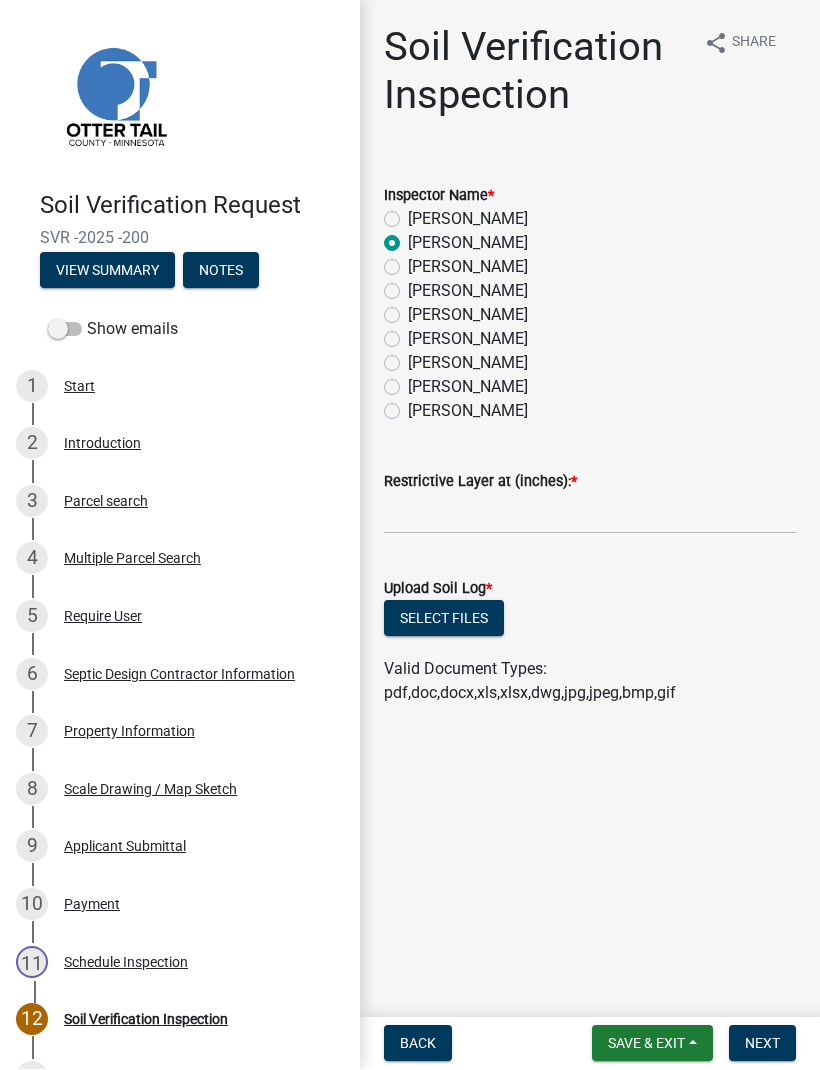 radio on "true" 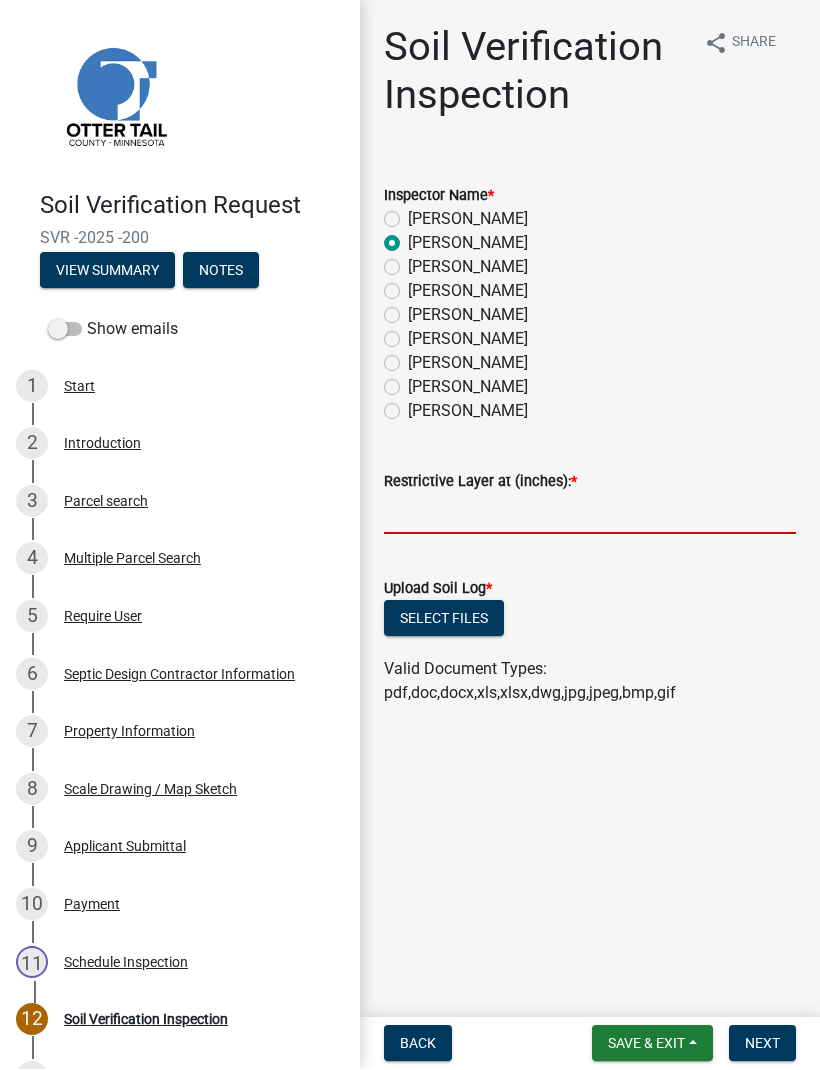 click 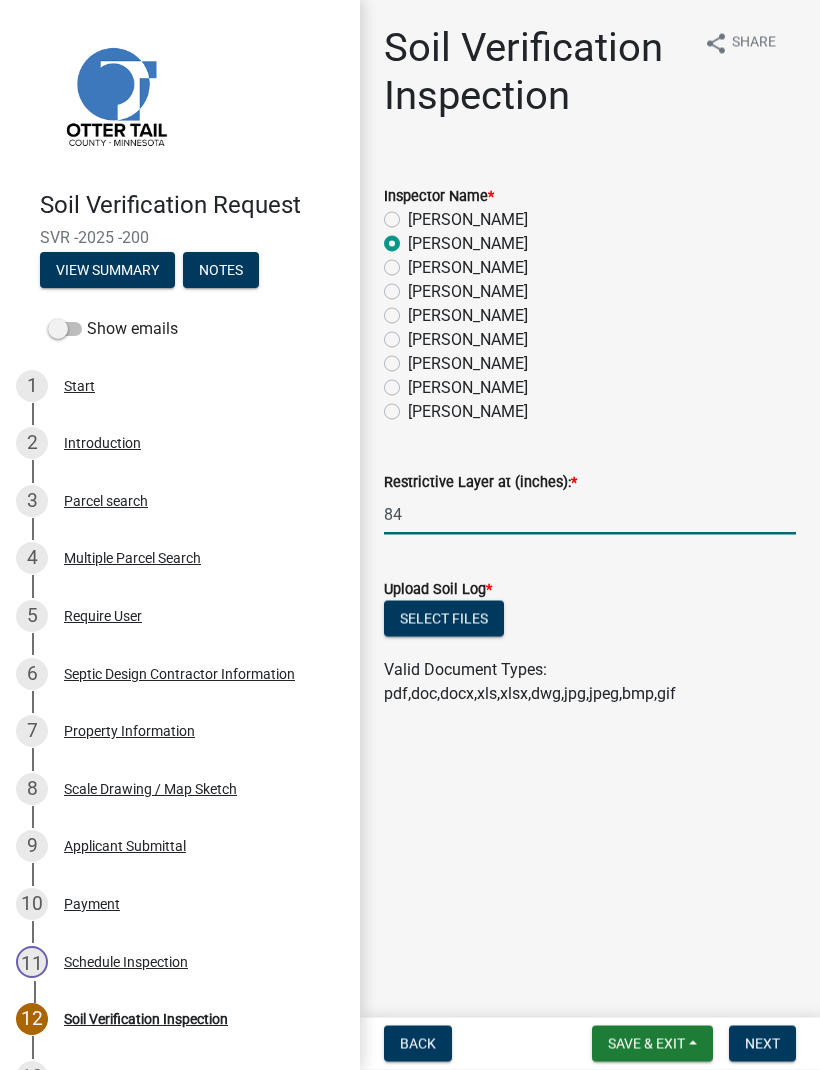 type on "84" 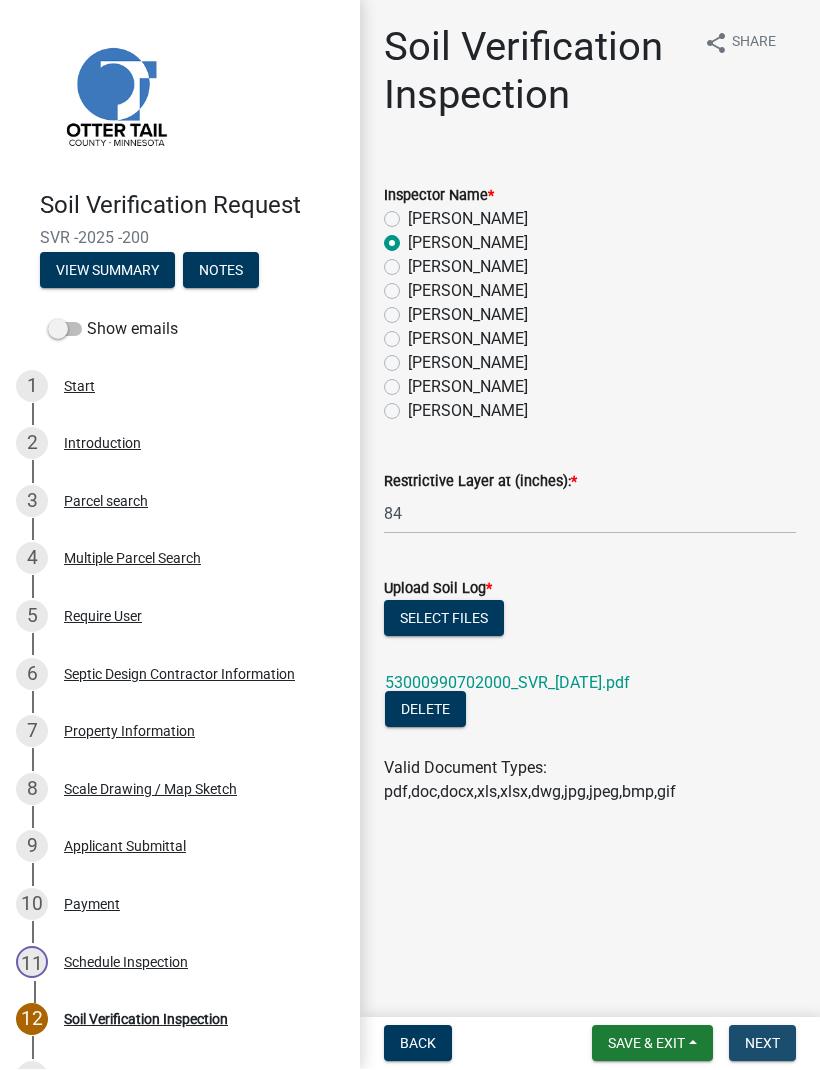 click on "Next" at bounding box center (762, 1044) 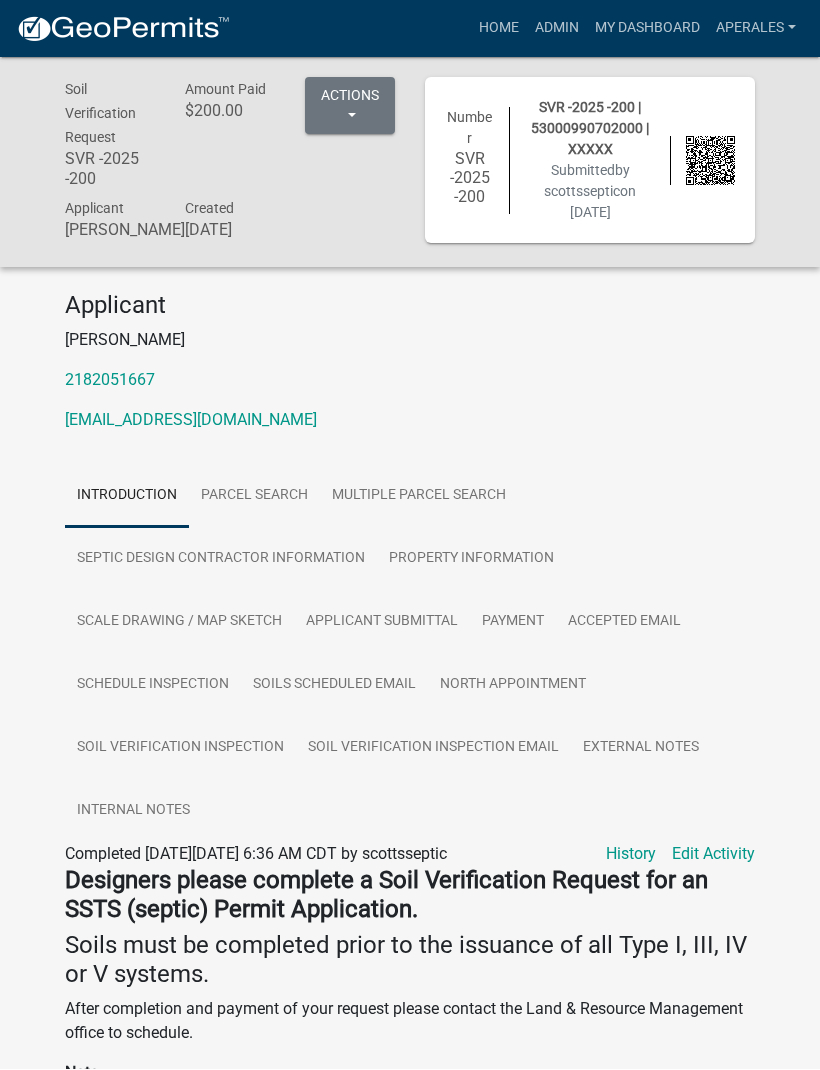 scroll, scrollTop: 1, scrollLeft: 0, axis: vertical 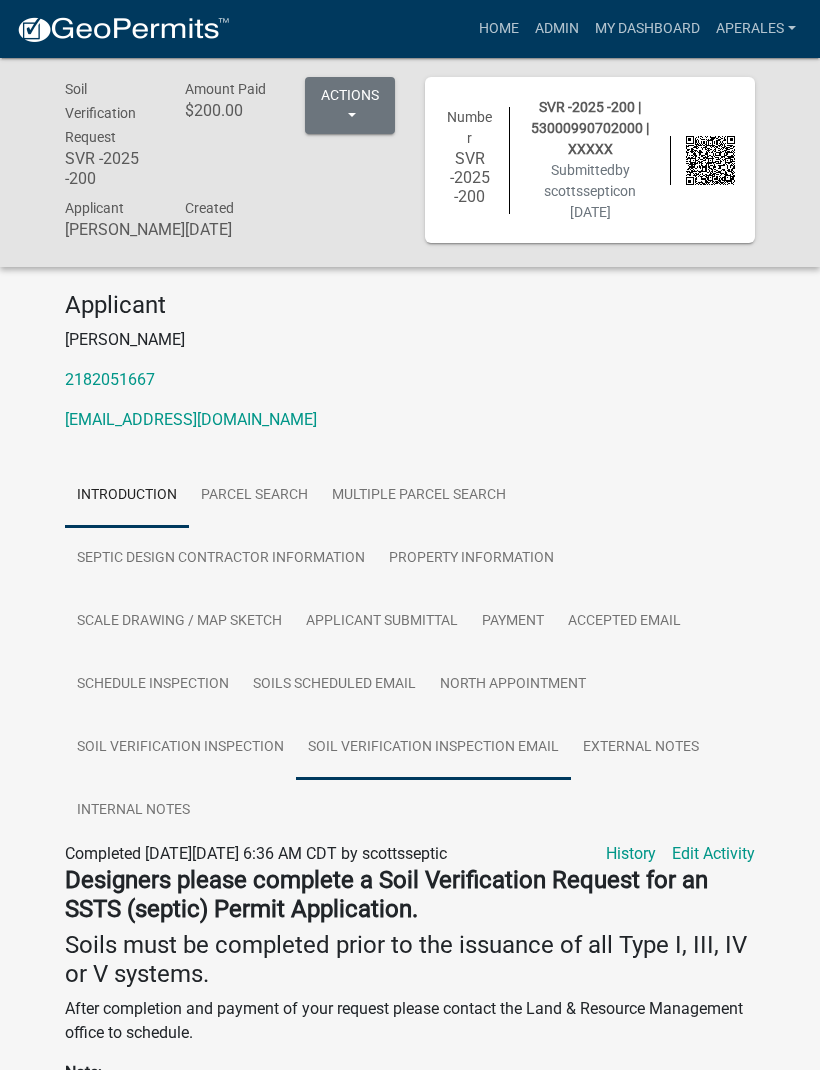 click on "Soil Verification Inspection Email" at bounding box center (433, 748) 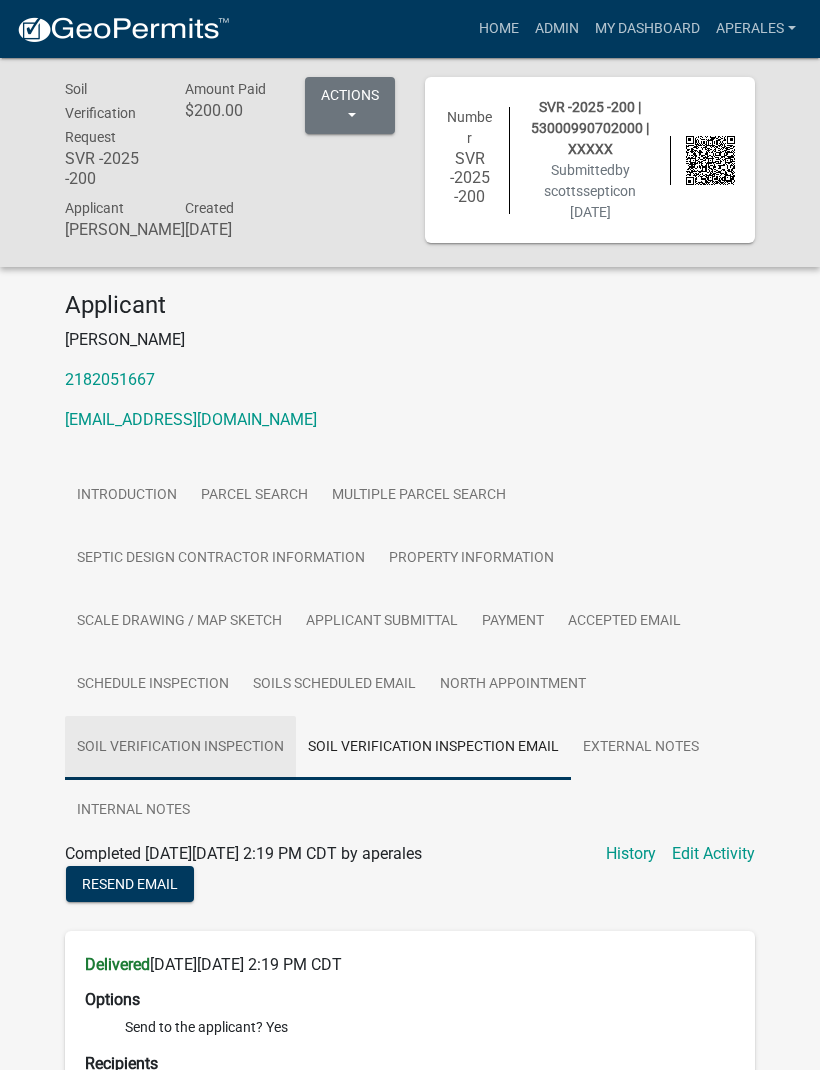 click on "Soil Verification Inspection" at bounding box center [180, 748] 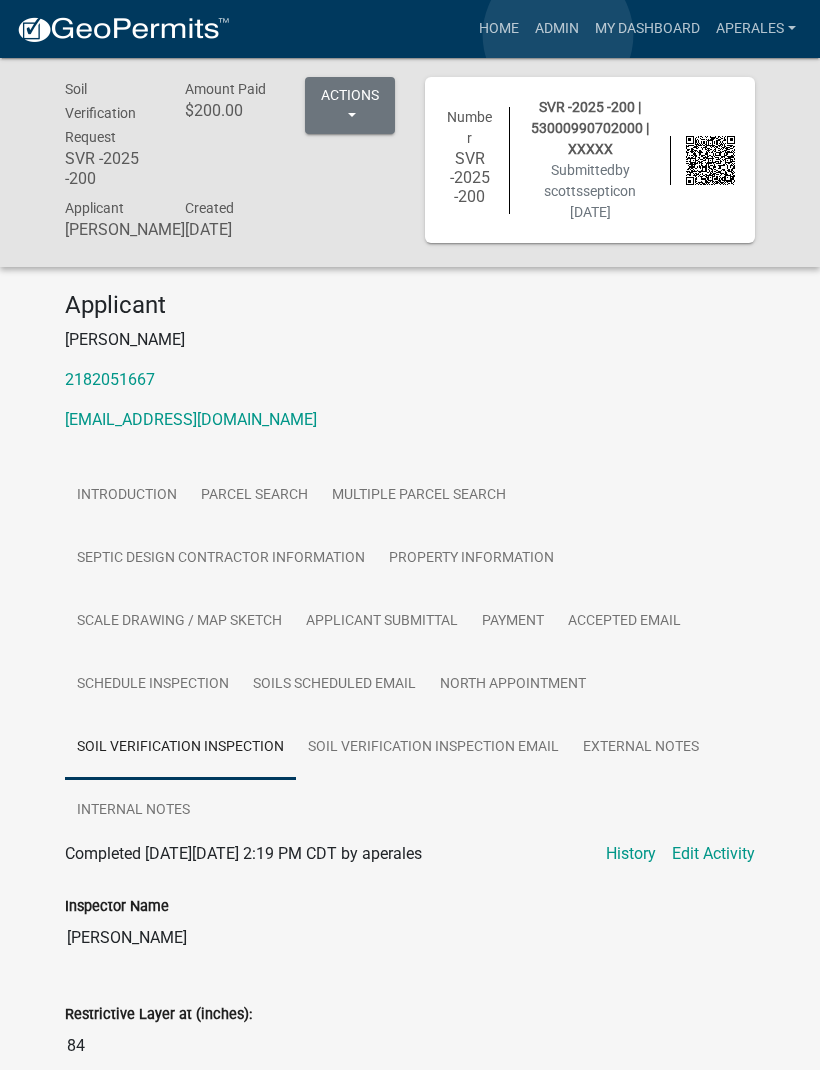 click on "Admin" at bounding box center [557, 29] 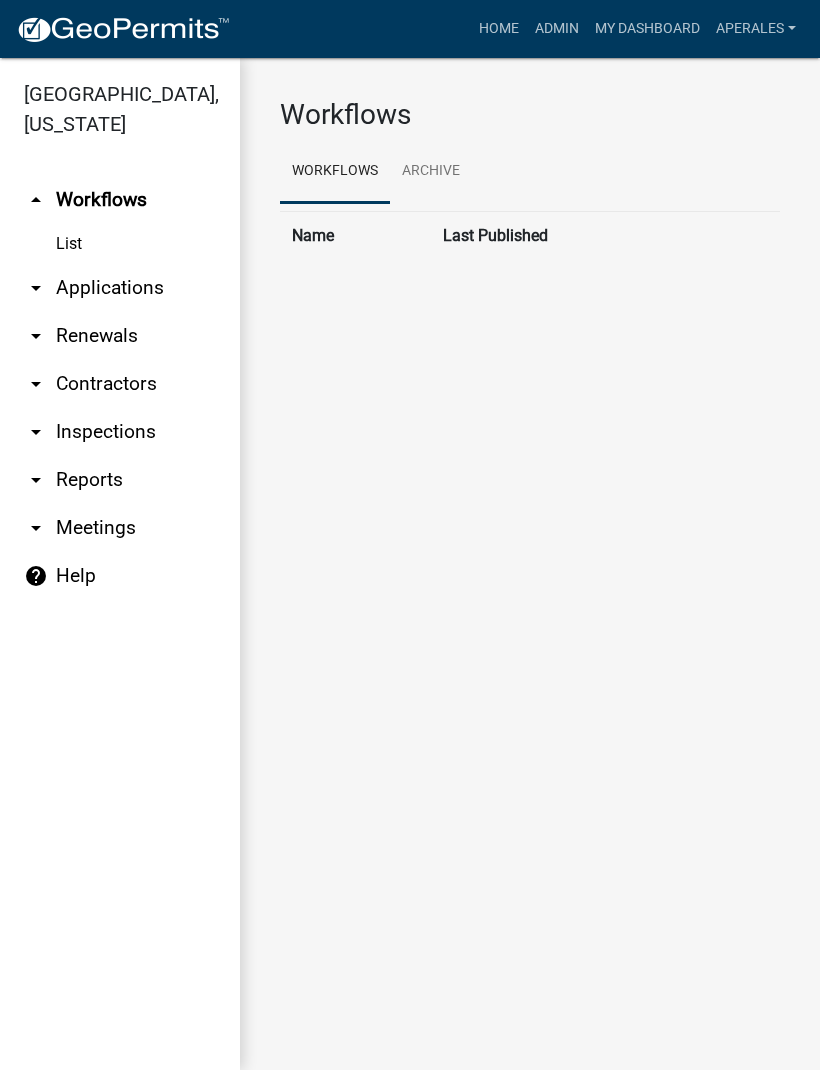 scroll, scrollTop: 0, scrollLeft: 0, axis: both 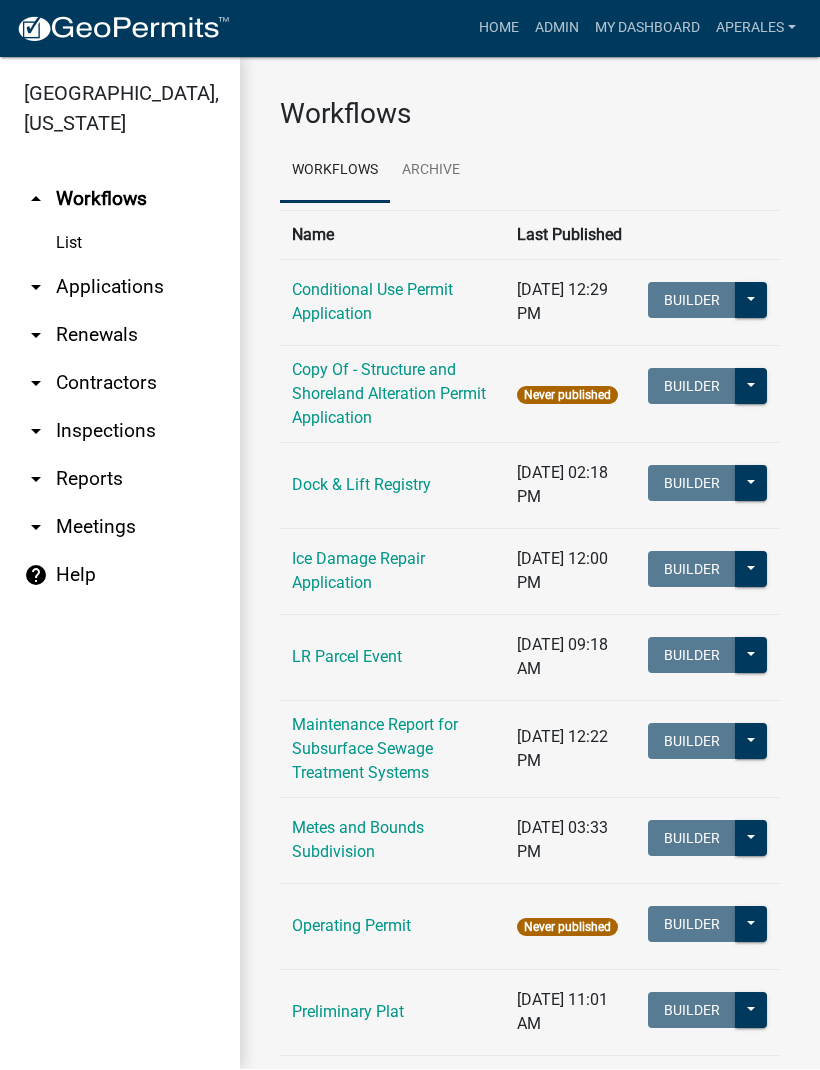 click on "arrow_drop_down   Applications" at bounding box center [120, 288] 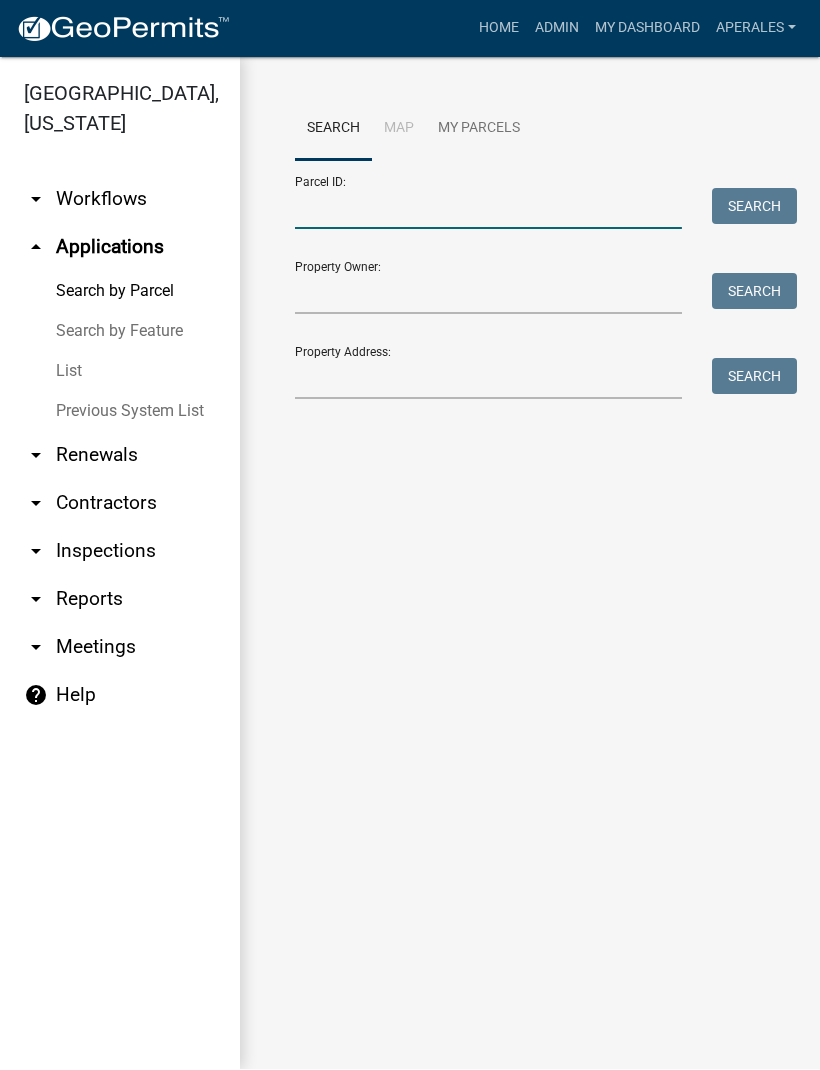 click on "Parcel ID:" at bounding box center (488, 209) 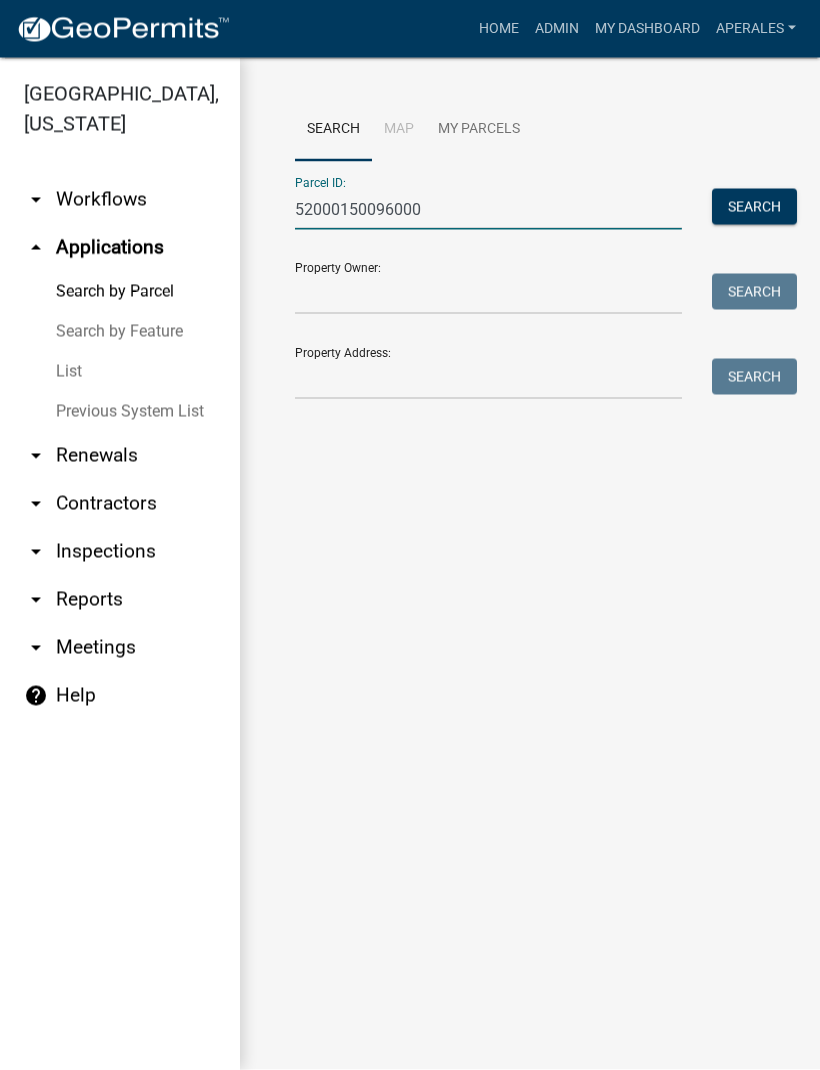 type on "52000150096000" 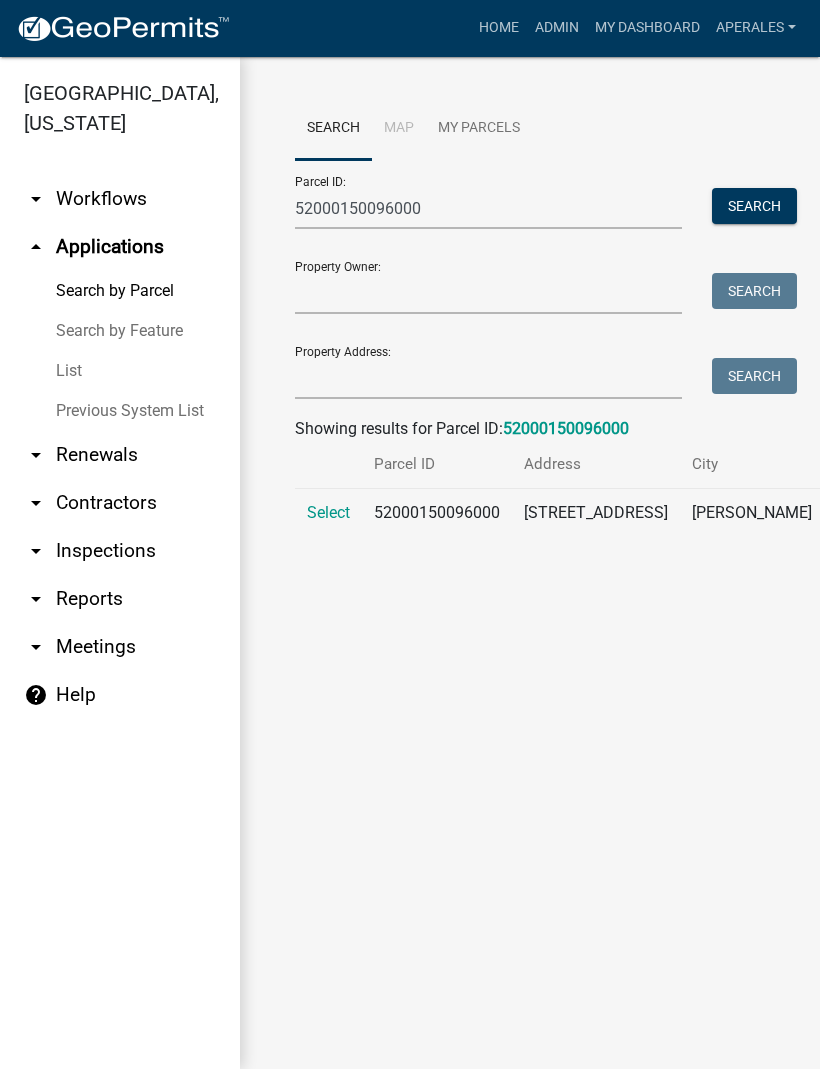 click on "Select" at bounding box center (328, 513) 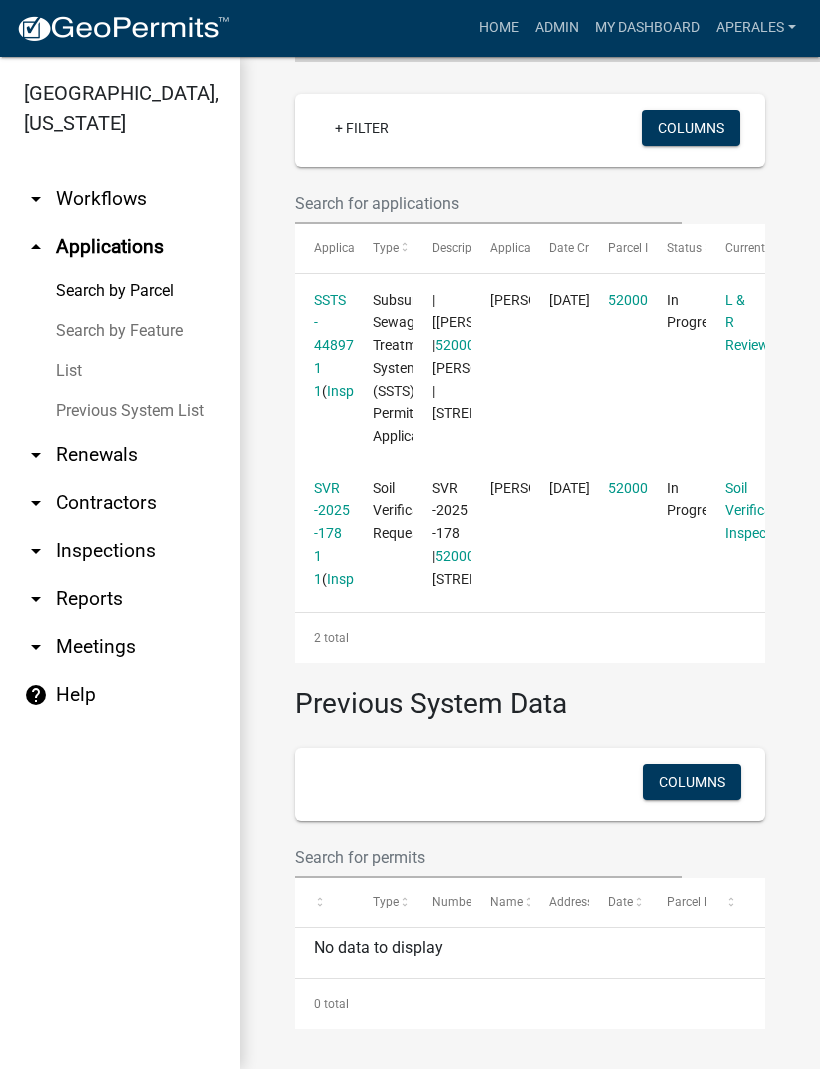 scroll, scrollTop: 799, scrollLeft: 0, axis: vertical 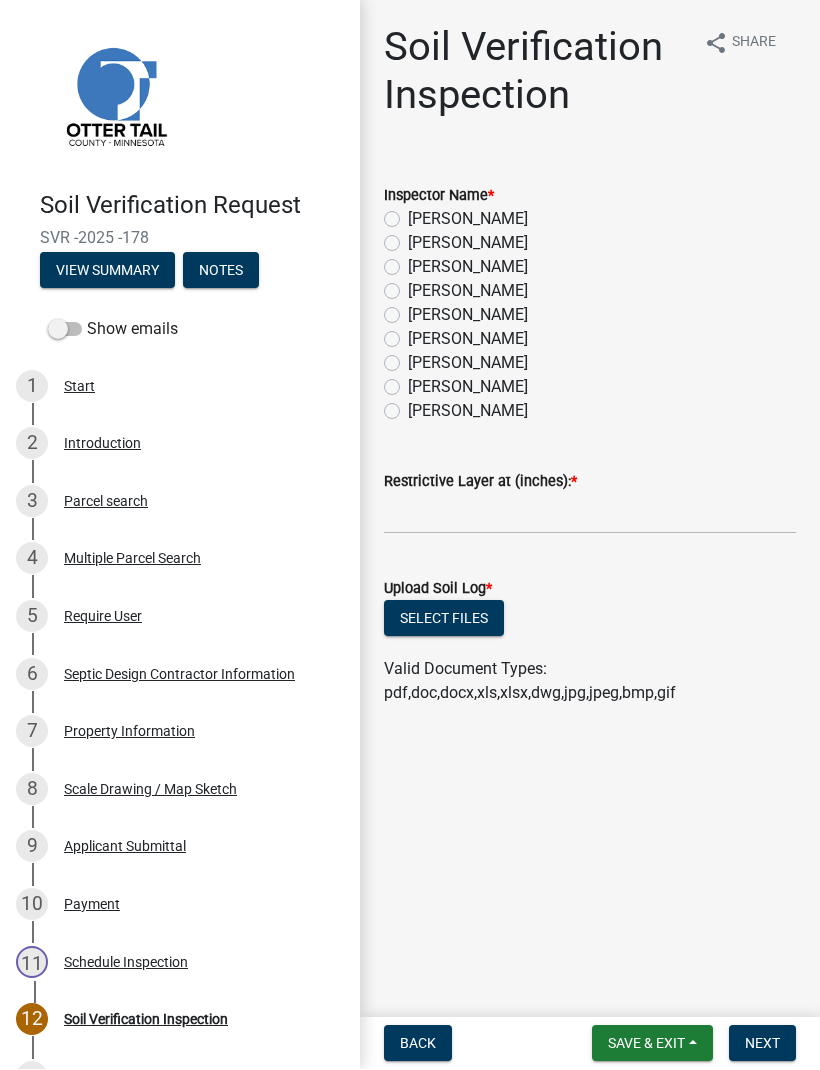 click on "[PERSON_NAME]" 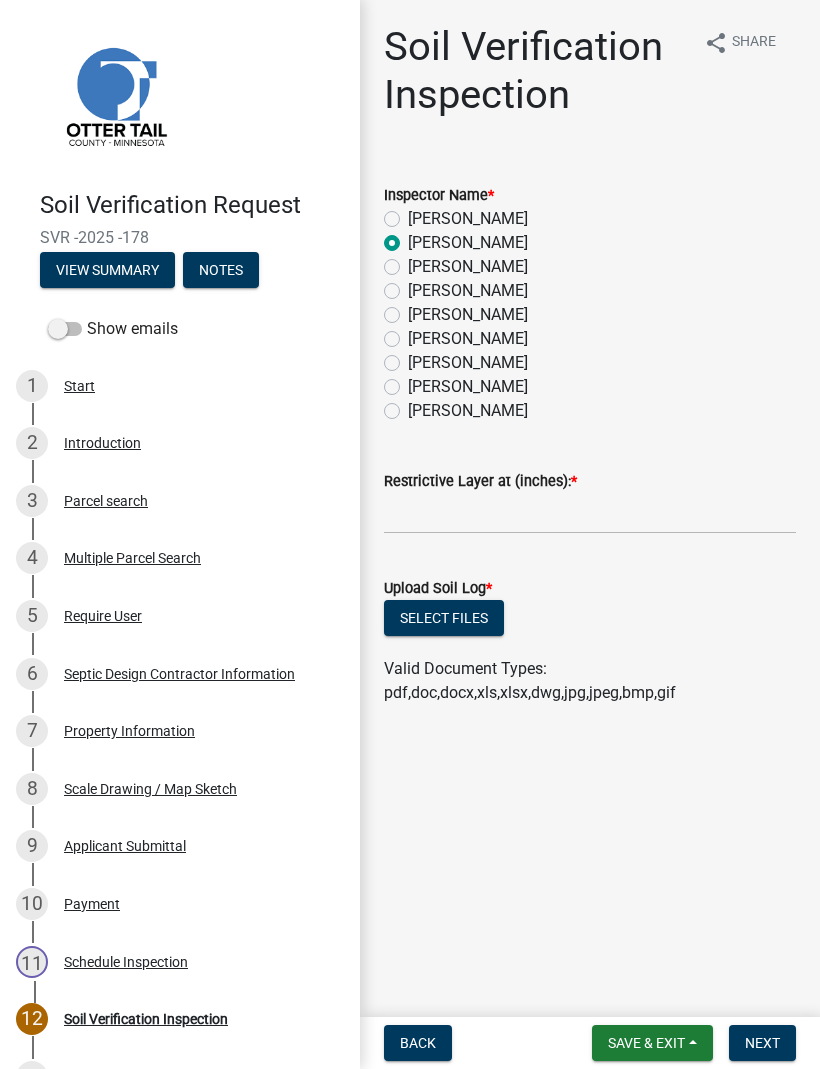 radio on "true" 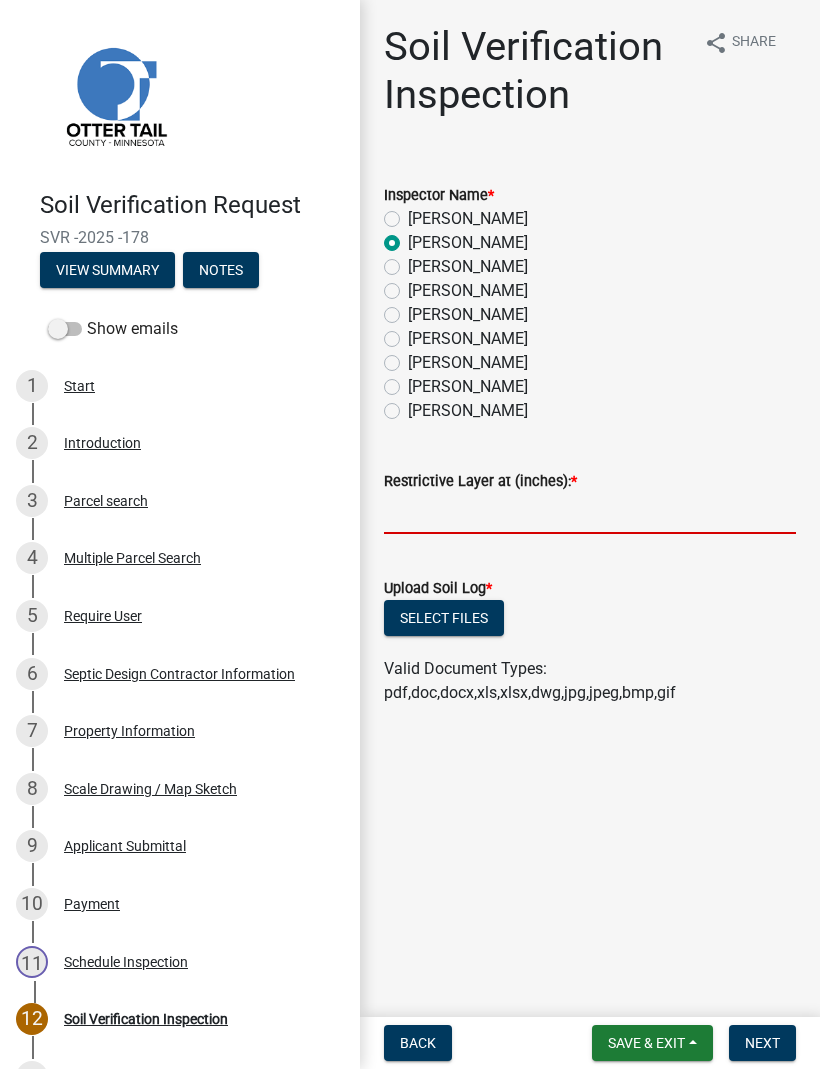click 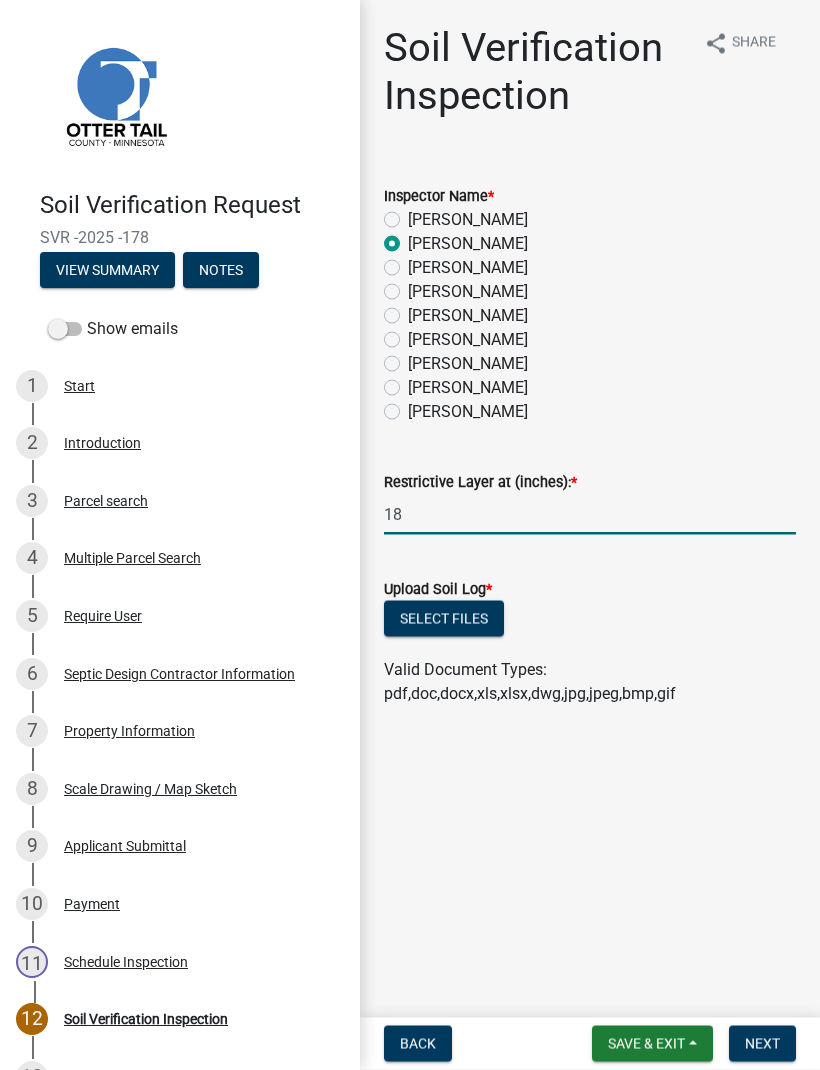 type on "18" 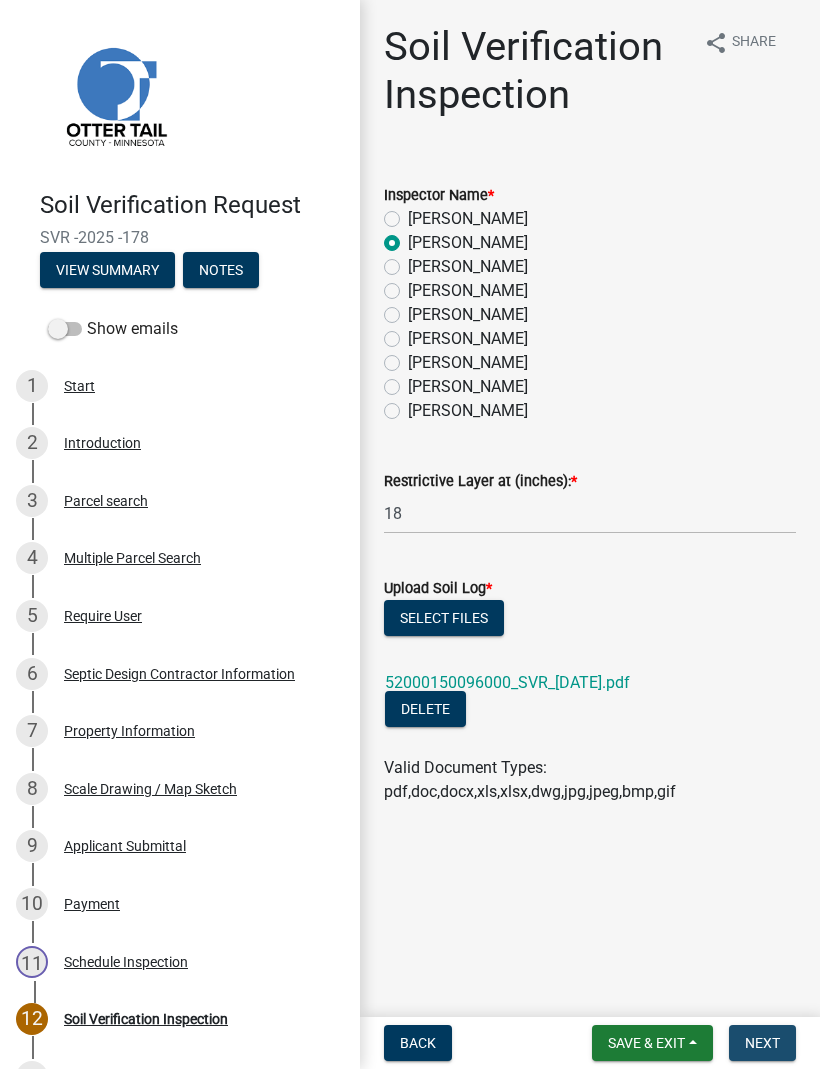 click on "Next" at bounding box center (762, 1044) 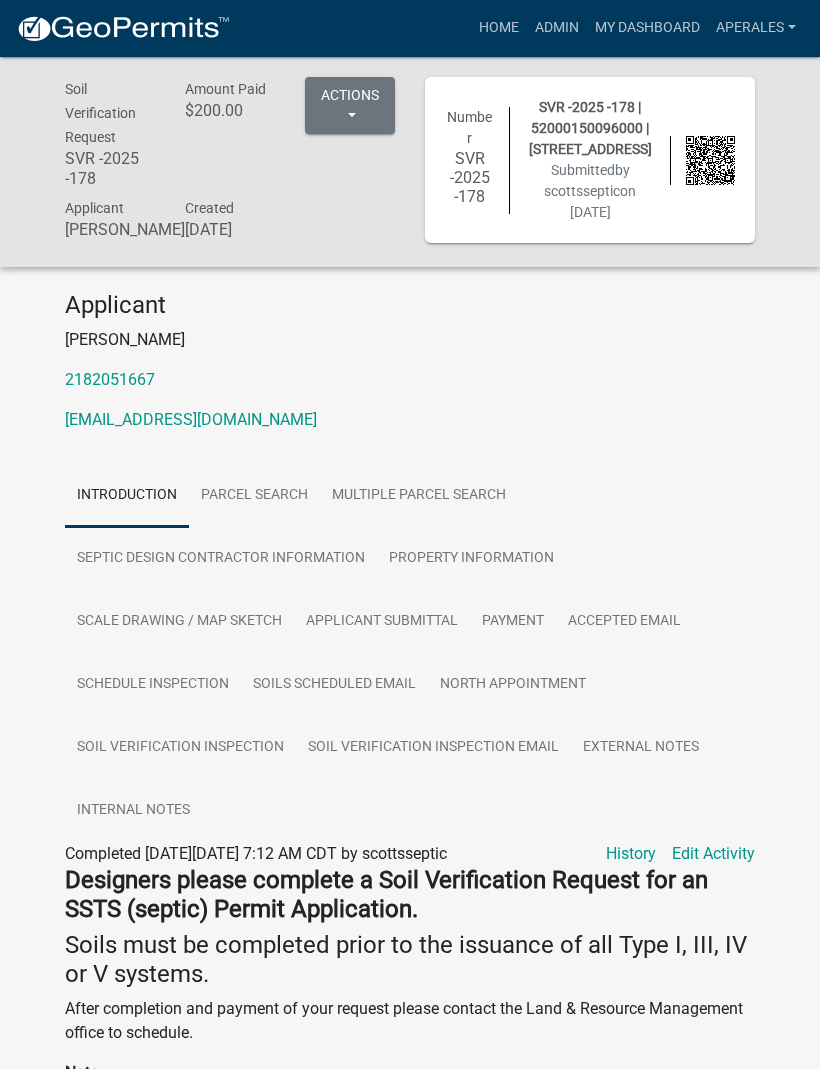 scroll, scrollTop: 1, scrollLeft: 0, axis: vertical 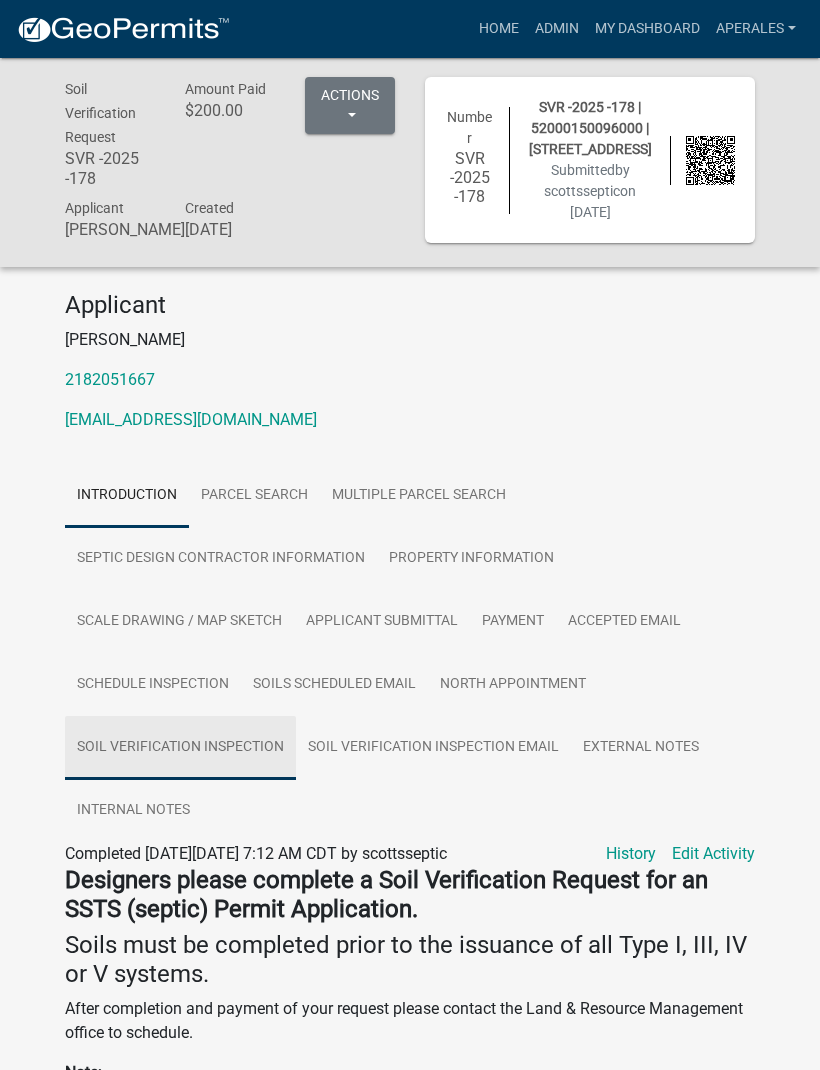 click on "Soil Verification Inspection" at bounding box center (180, 748) 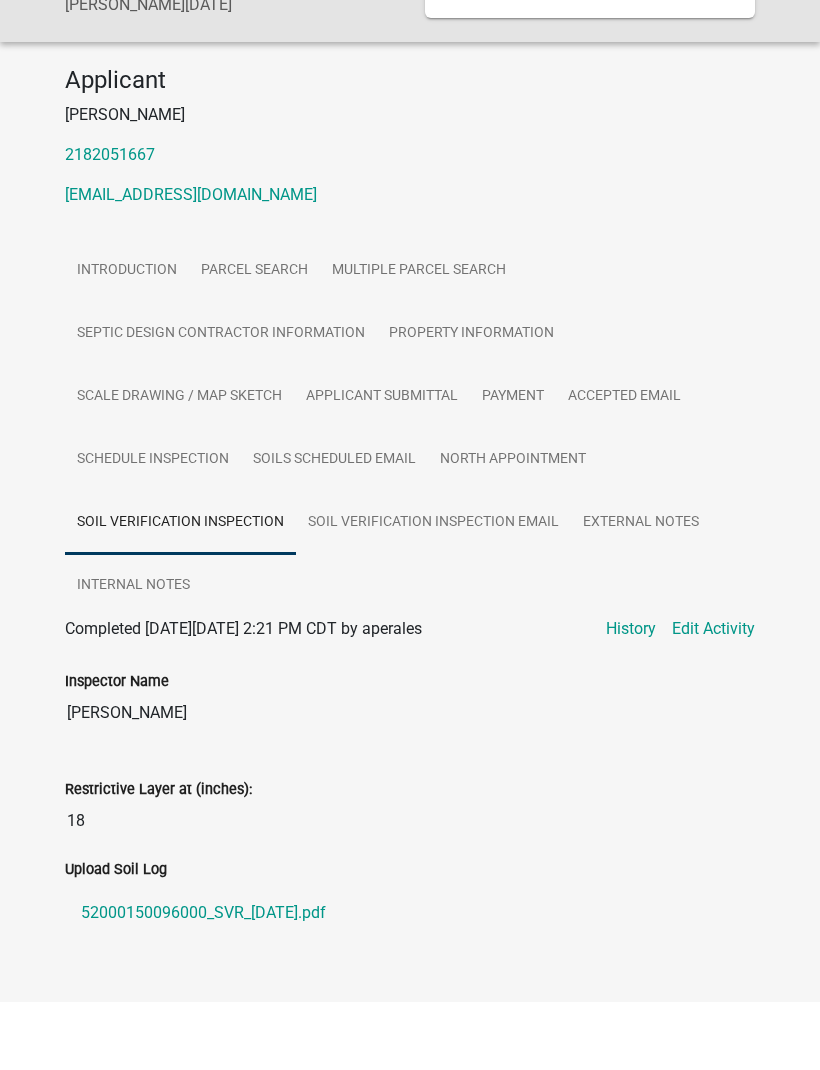 scroll, scrollTop: 152, scrollLeft: 0, axis: vertical 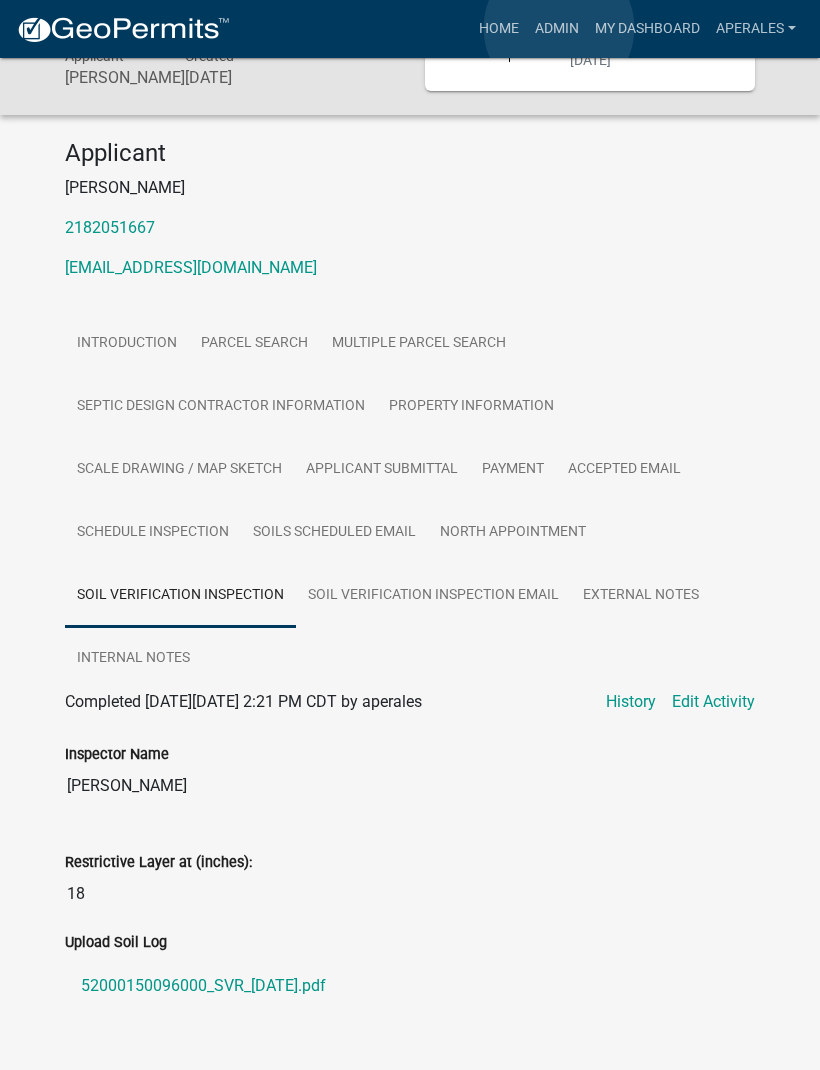 click on "Admin" at bounding box center [557, 29] 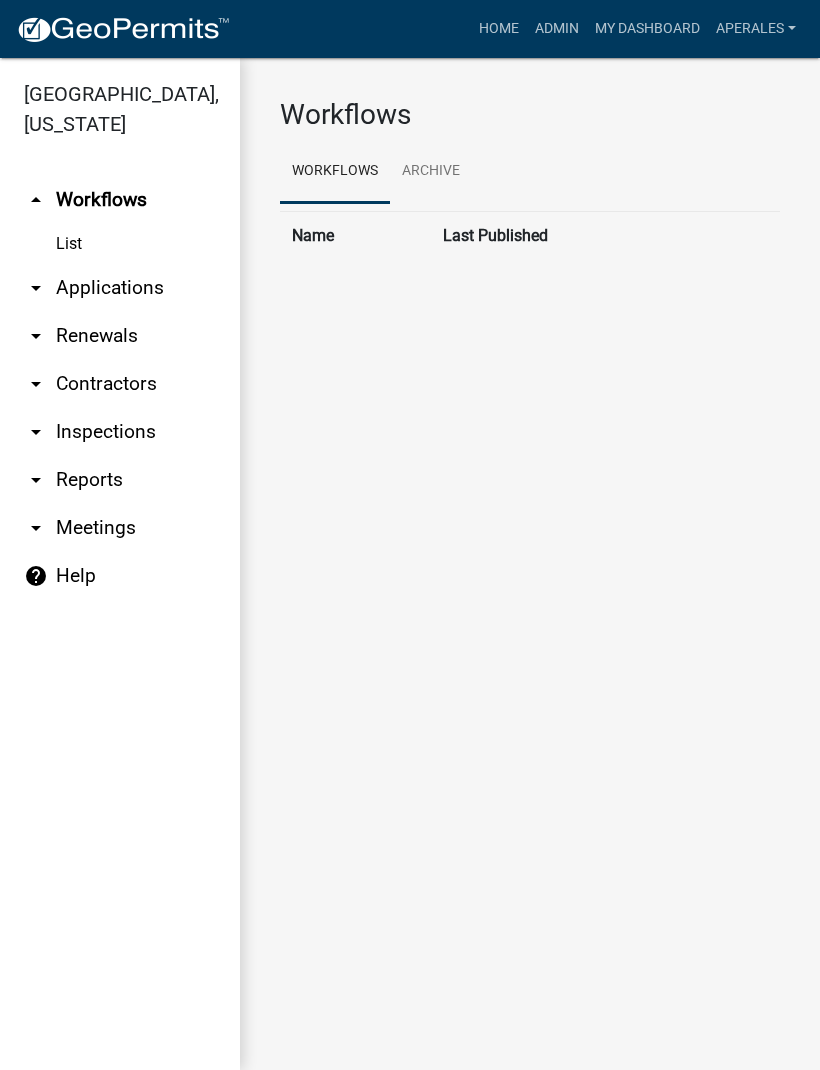 scroll, scrollTop: 0, scrollLeft: 0, axis: both 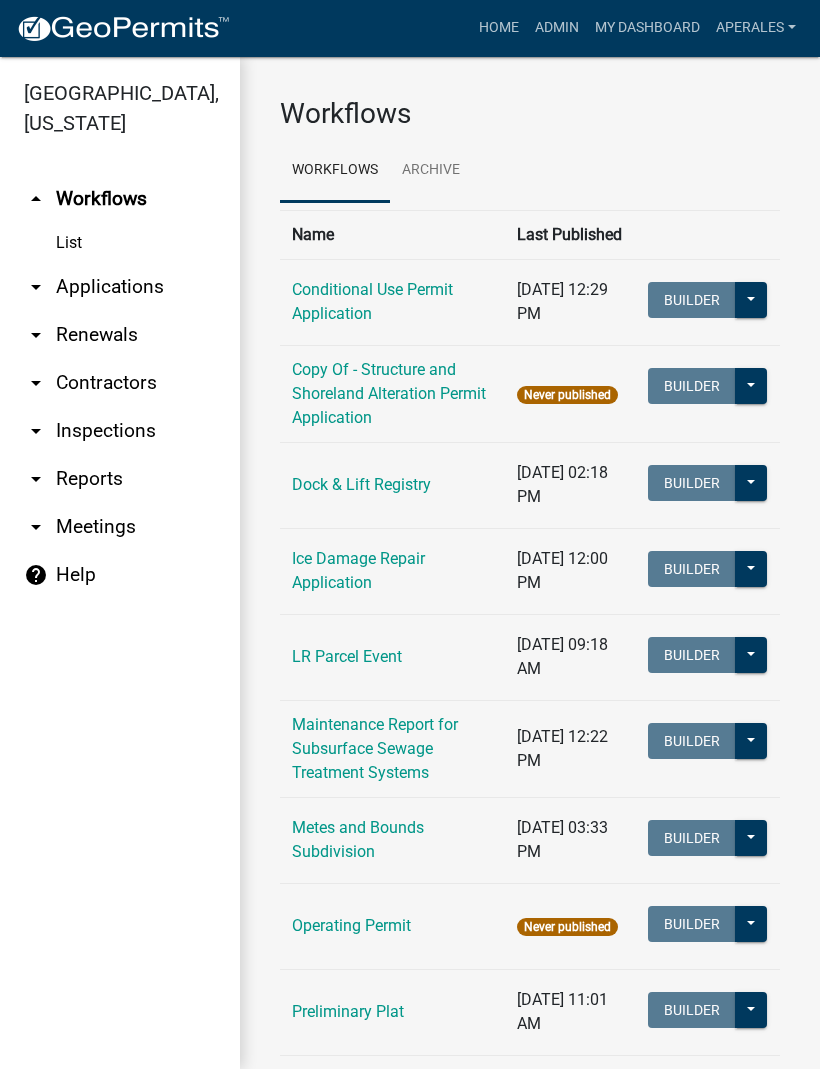 click on "arrow_drop_down   Applications" at bounding box center [120, 288] 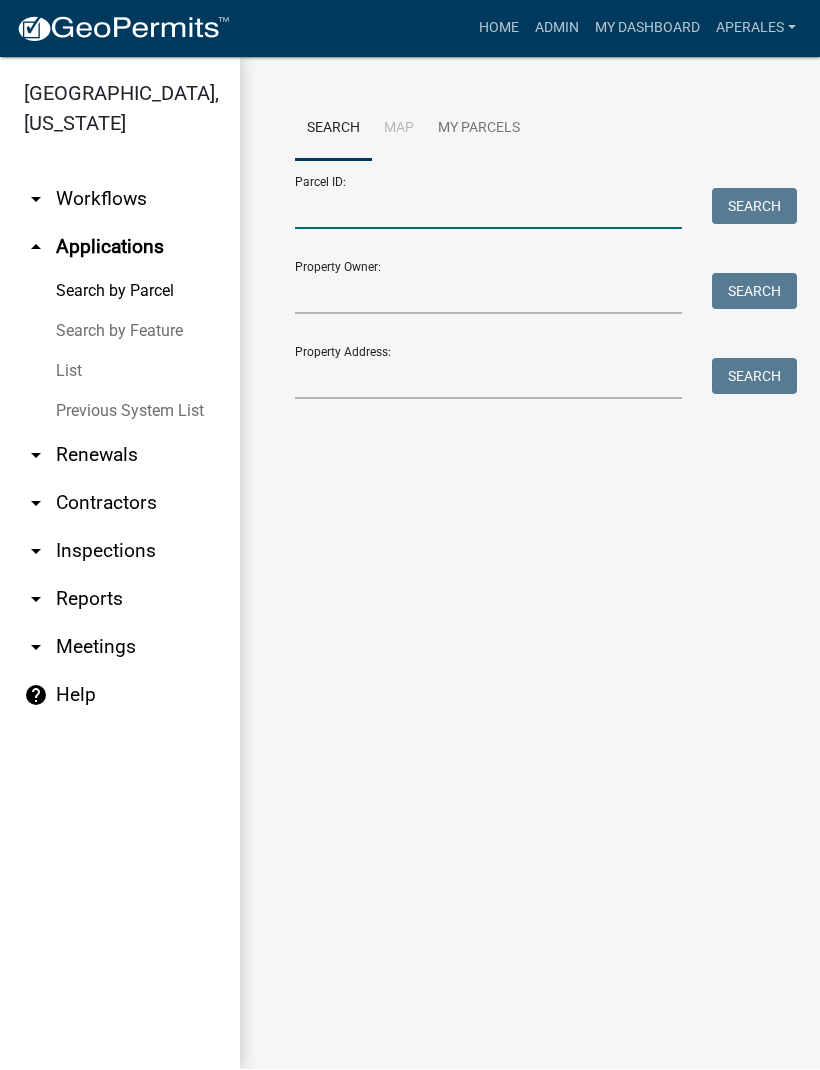 click on "Parcel ID:" at bounding box center (488, 209) 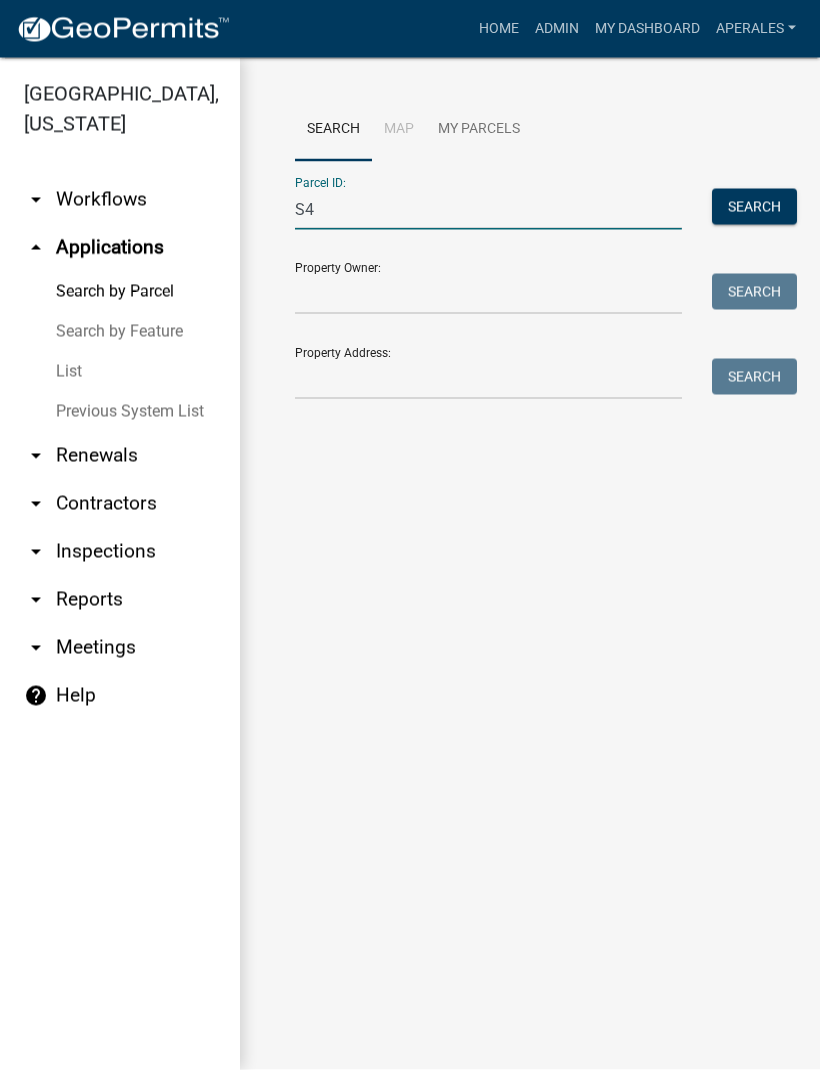 type on "S" 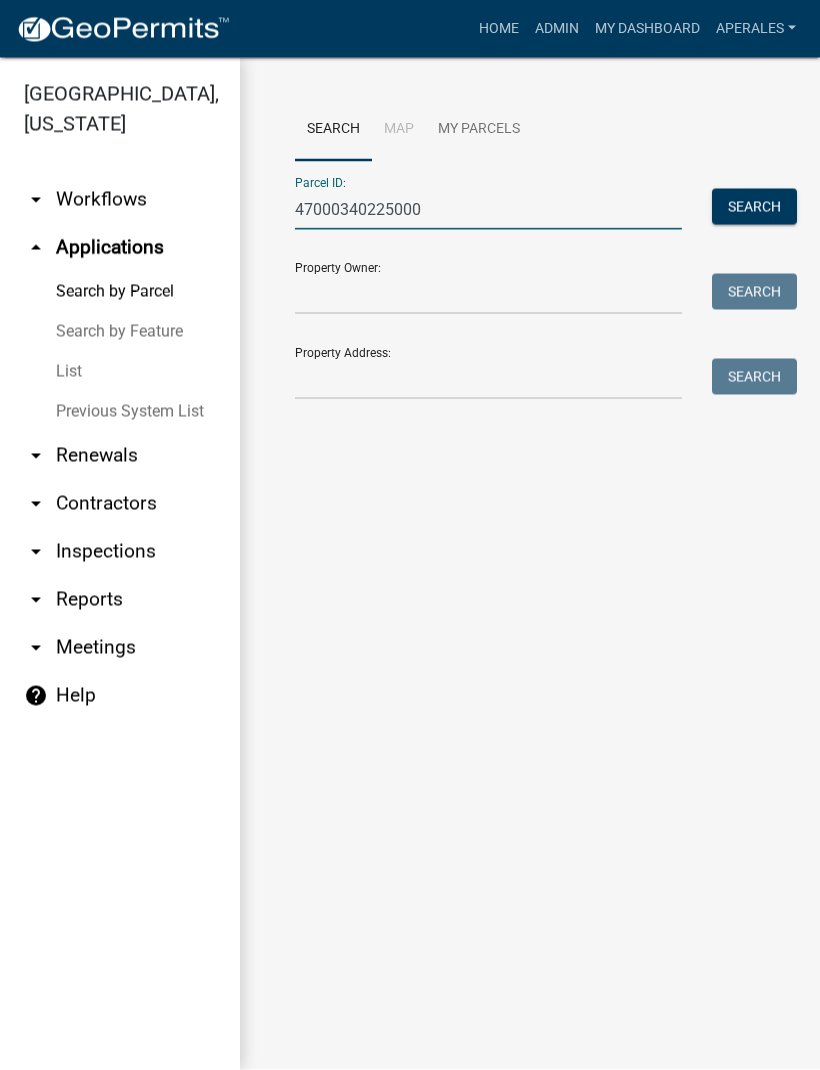 type on "47000340225000" 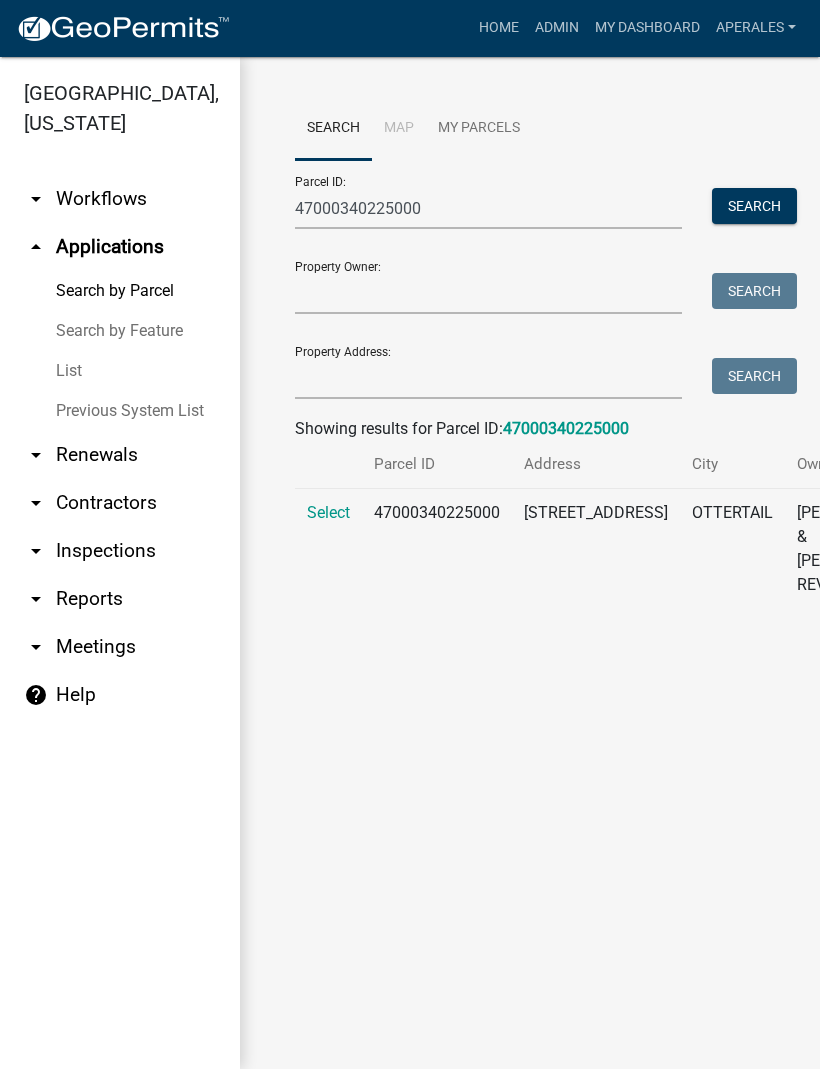 click on "Select" at bounding box center [328, 513] 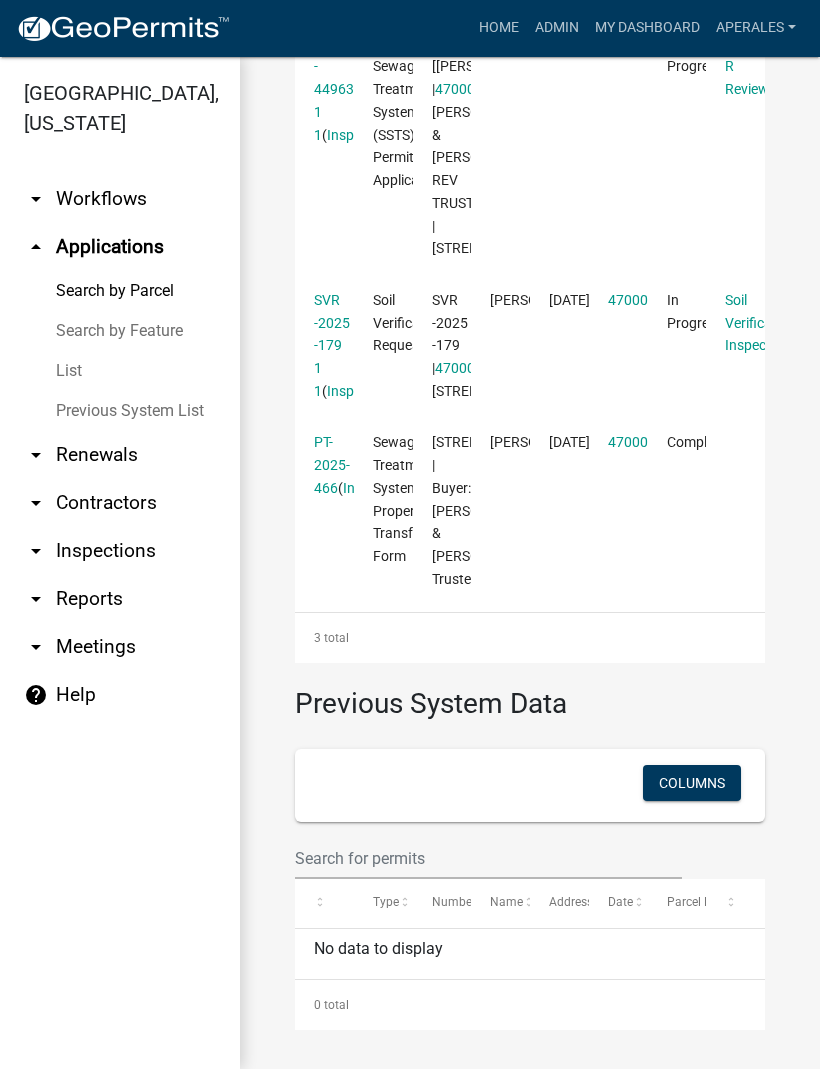 scroll, scrollTop: 872, scrollLeft: 0, axis: vertical 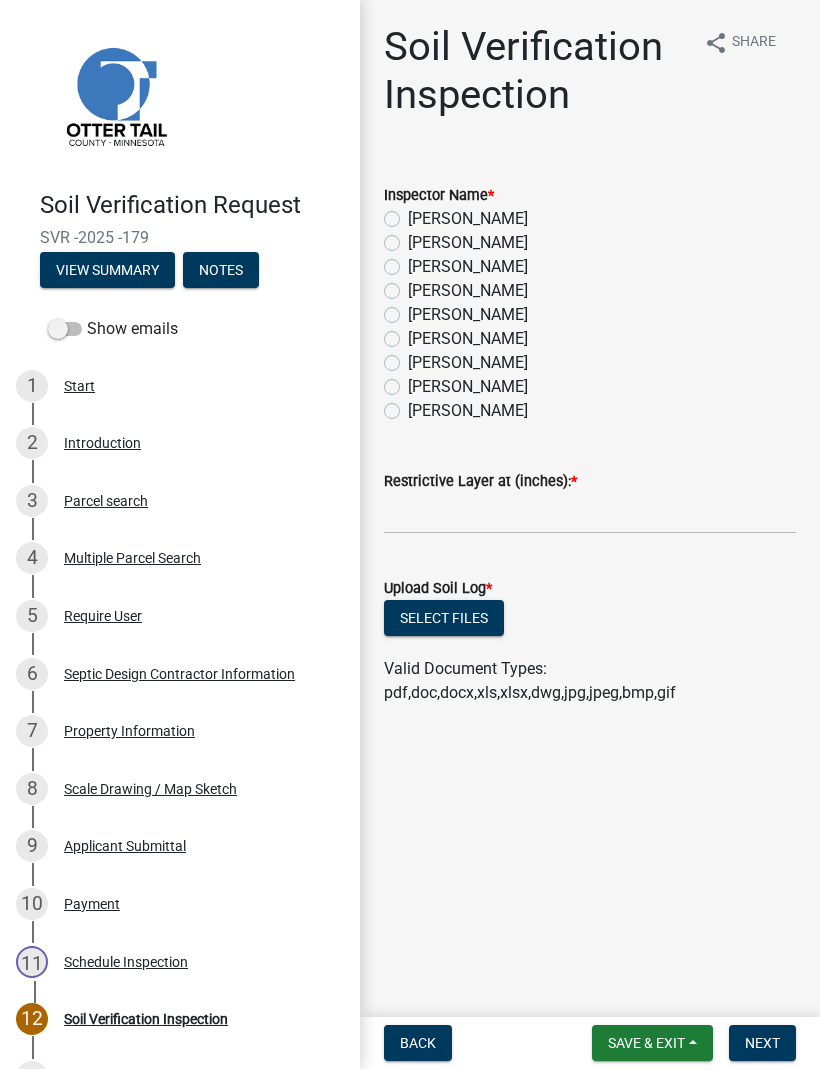 click on "[PERSON_NAME]" 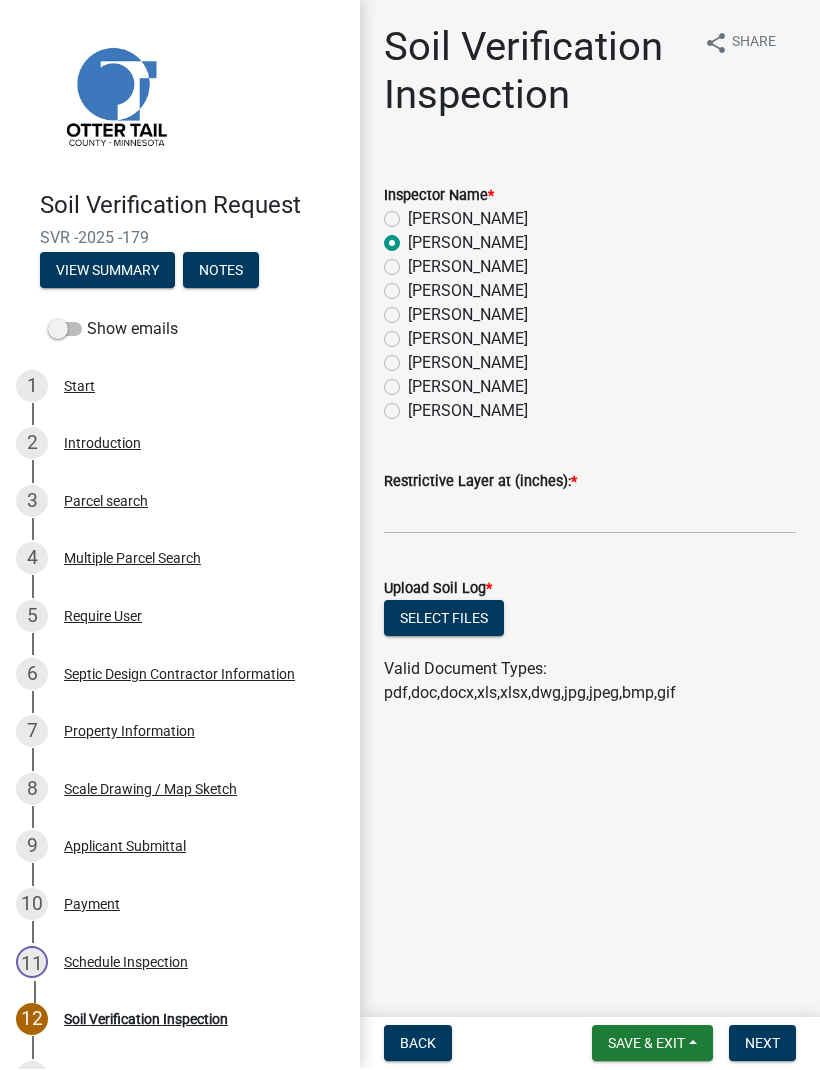 radio on "true" 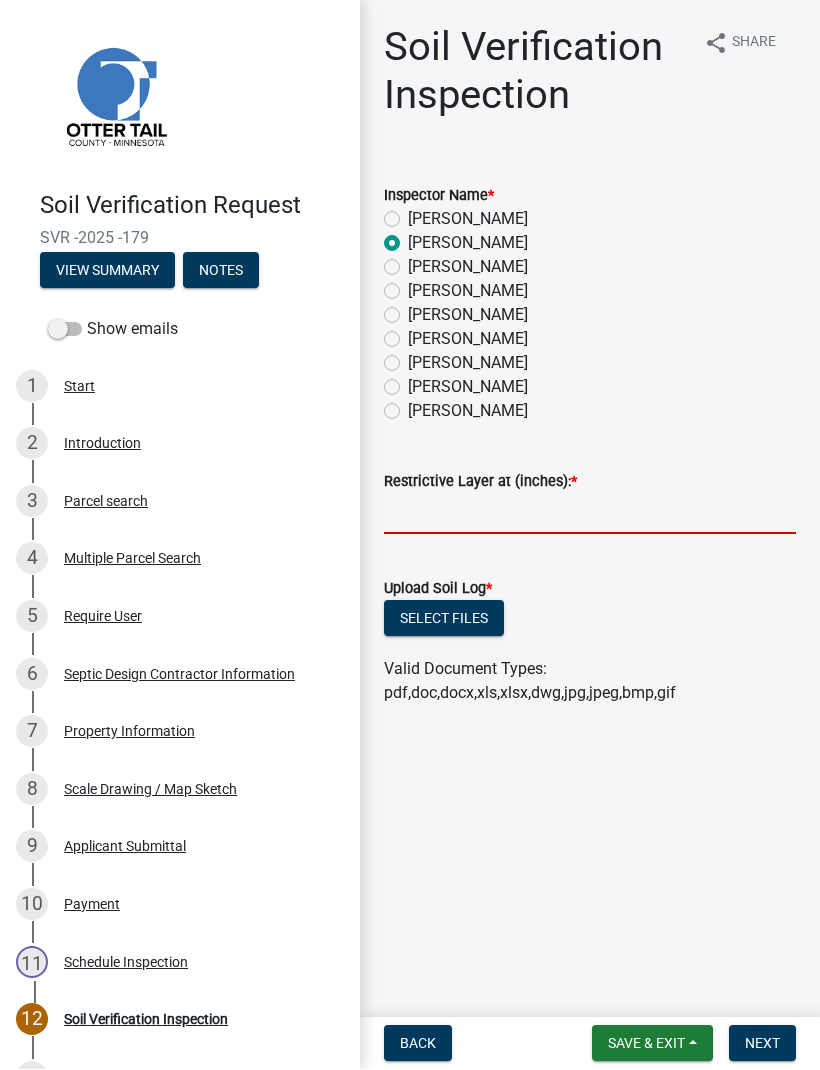 click 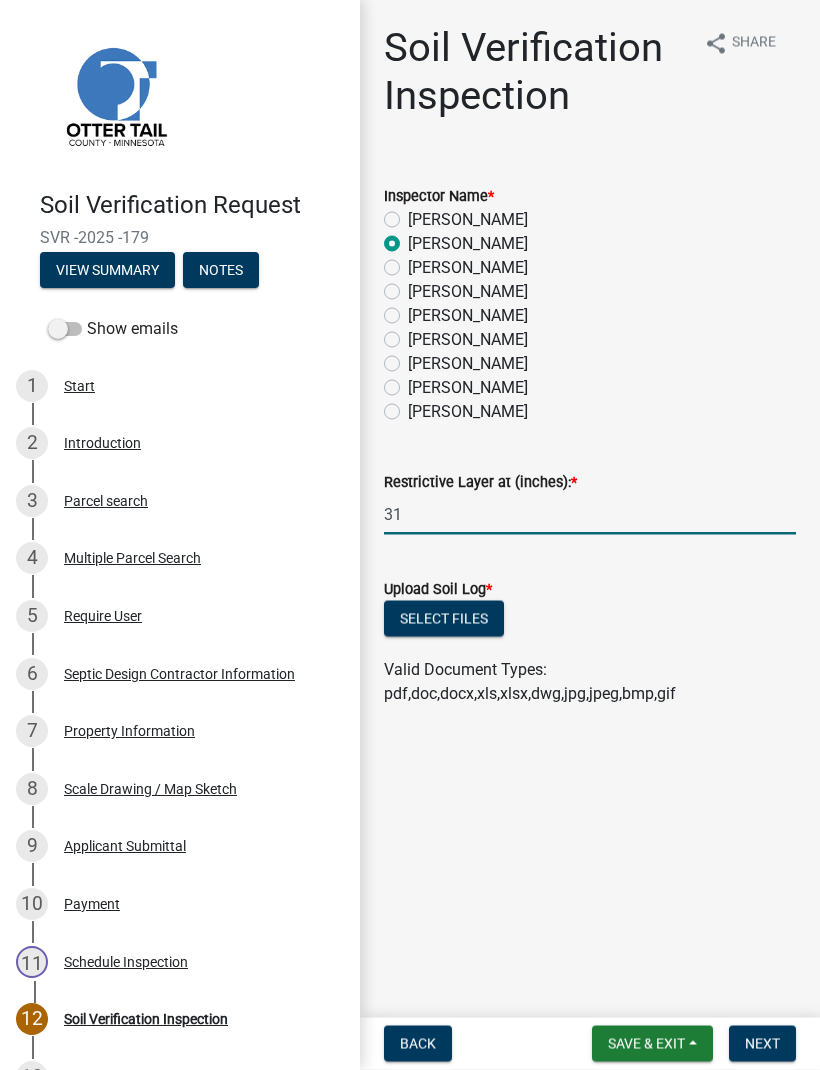 type on "31" 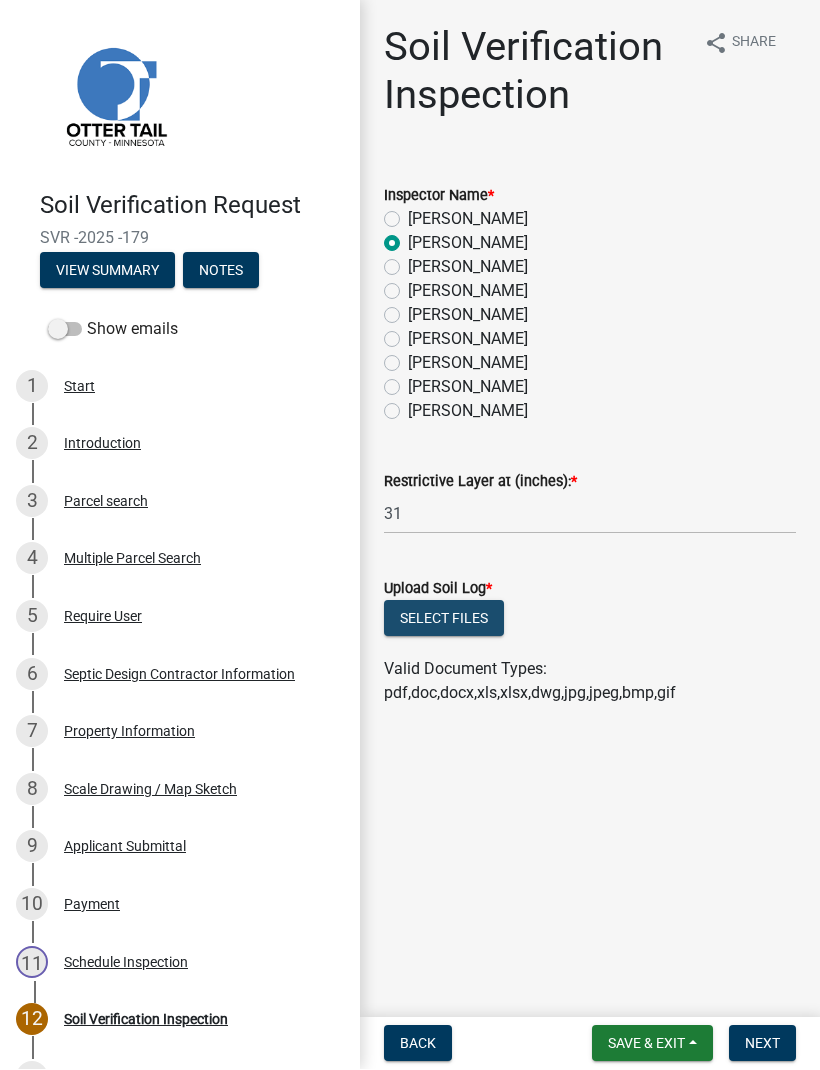 click on "Select files" 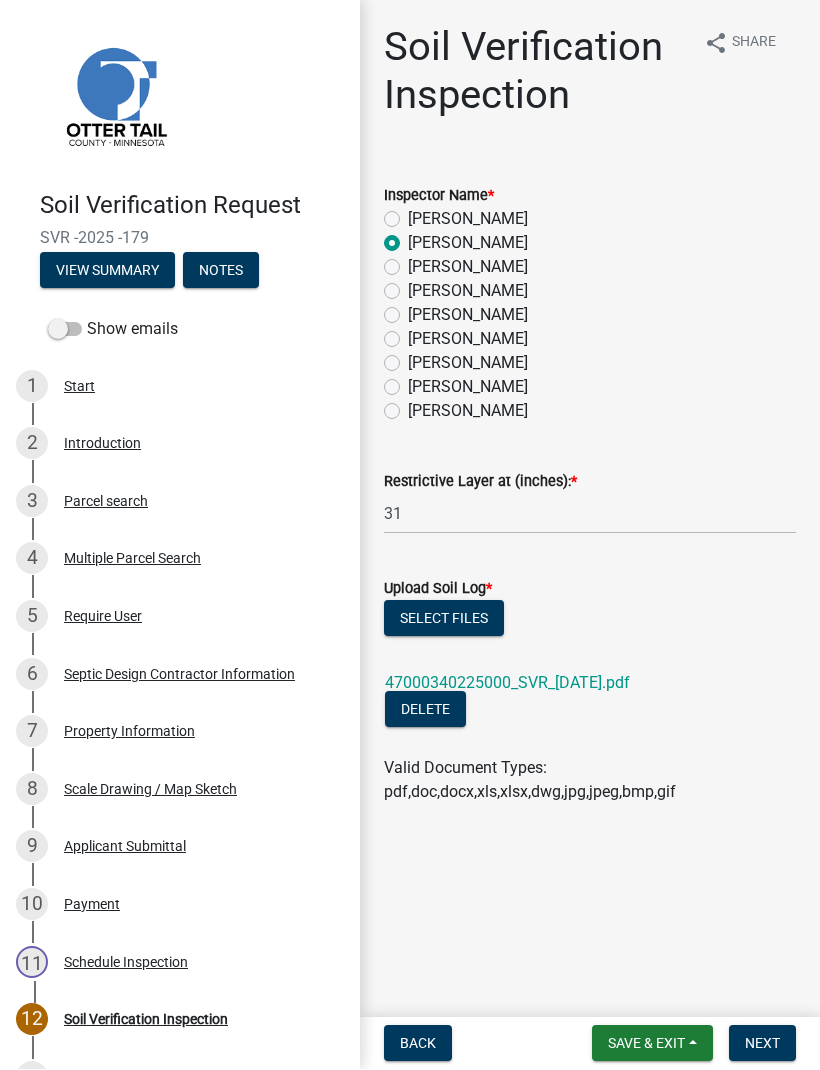 click on "Next" at bounding box center [762, 1044] 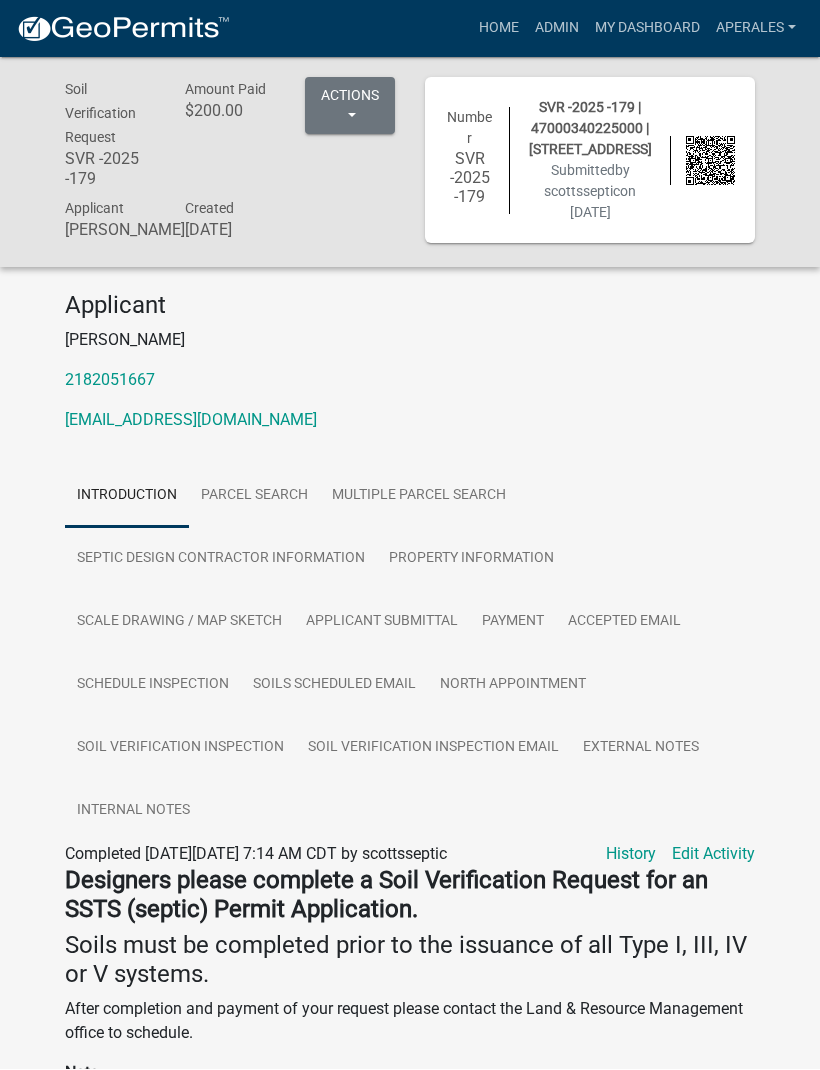 scroll, scrollTop: 1, scrollLeft: 0, axis: vertical 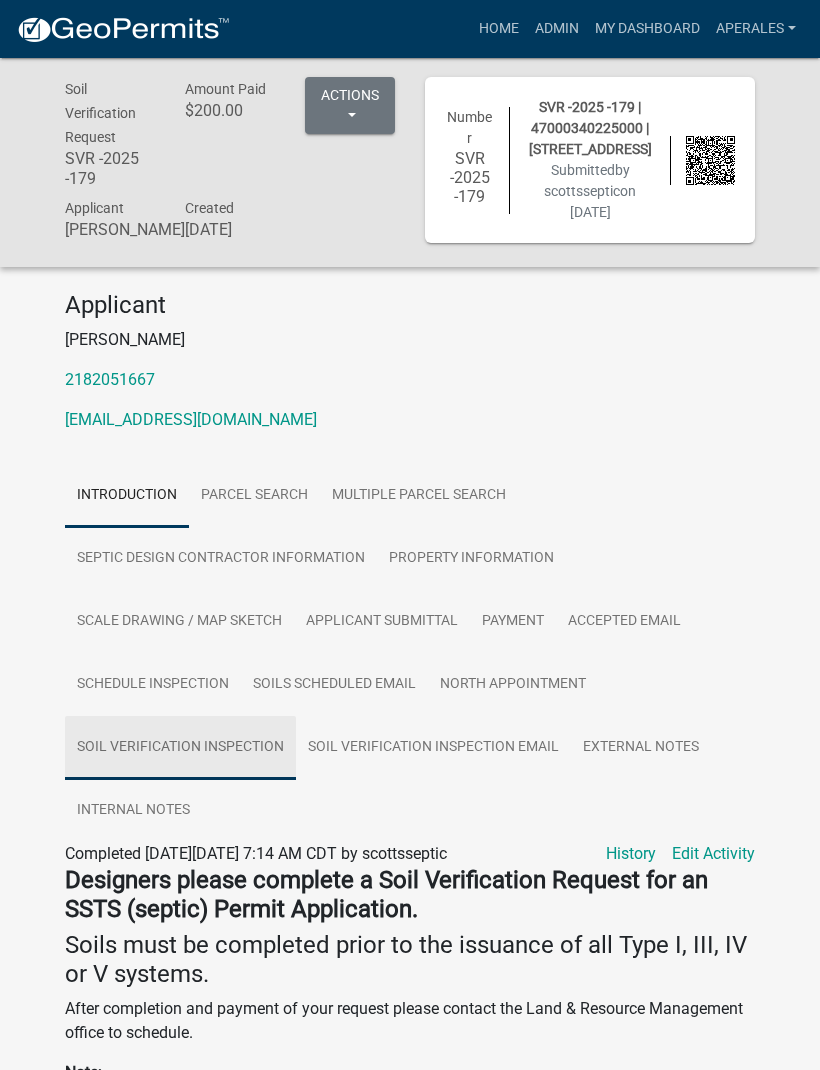 click on "Soil Verification Inspection" at bounding box center [180, 748] 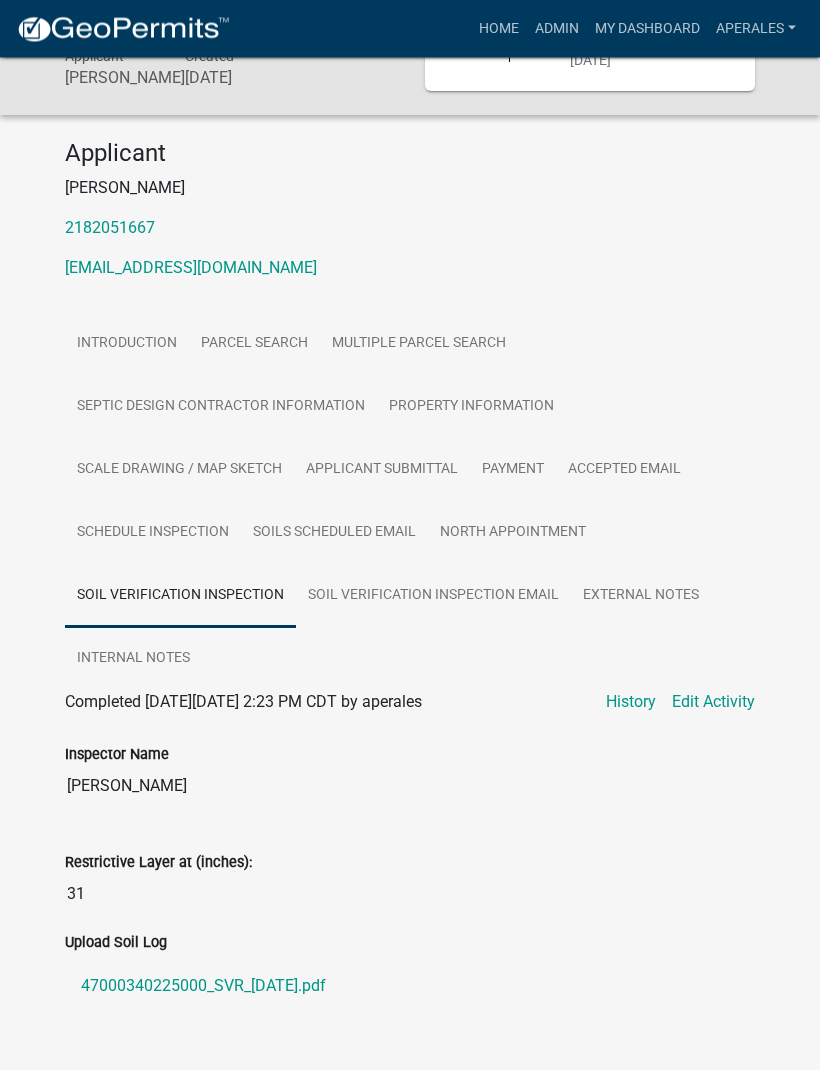 scroll, scrollTop: 152, scrollLeft: 0, axis: vertical 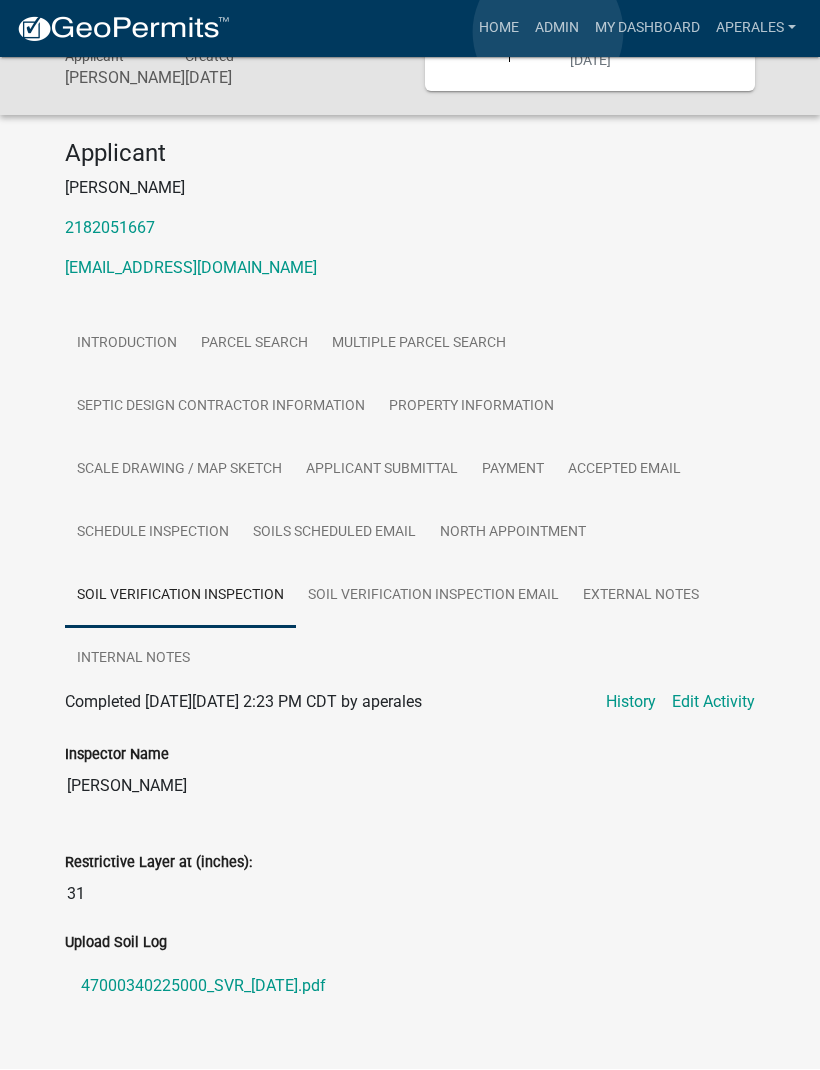 click on "Admin" at bounding box center (557, 29) 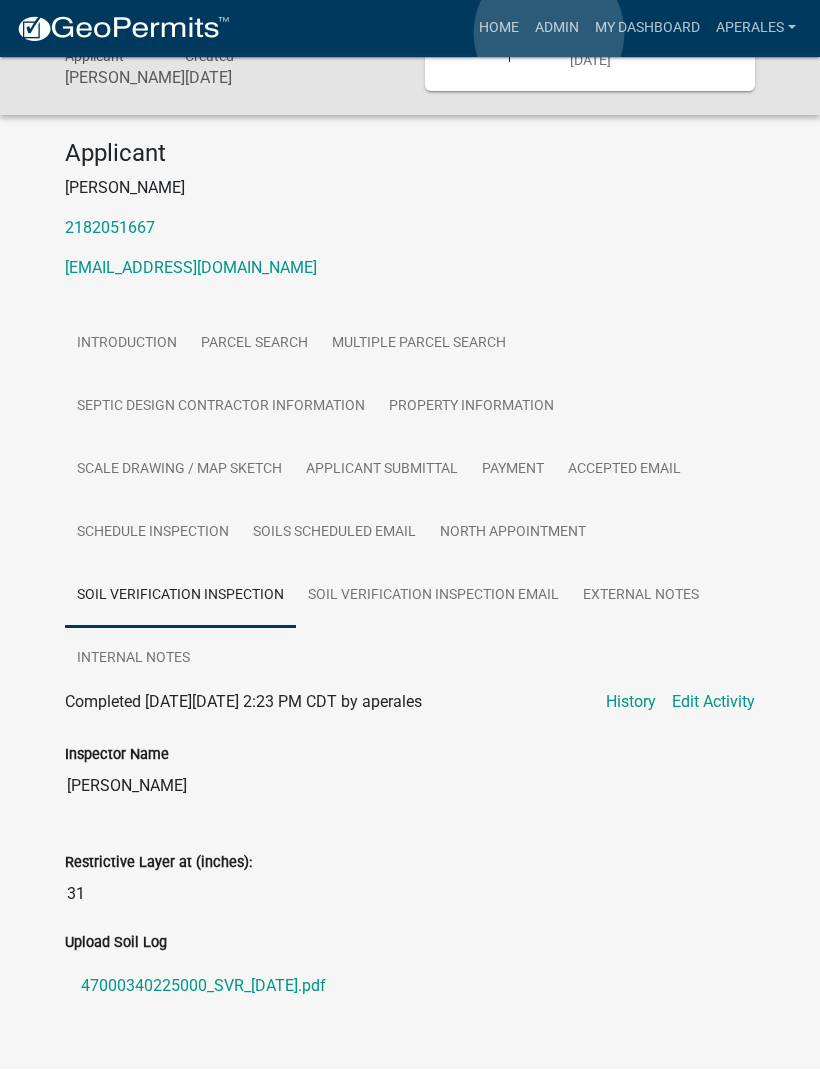 scroll, scrollTop: 0, scrollLeft: 0, axis: both 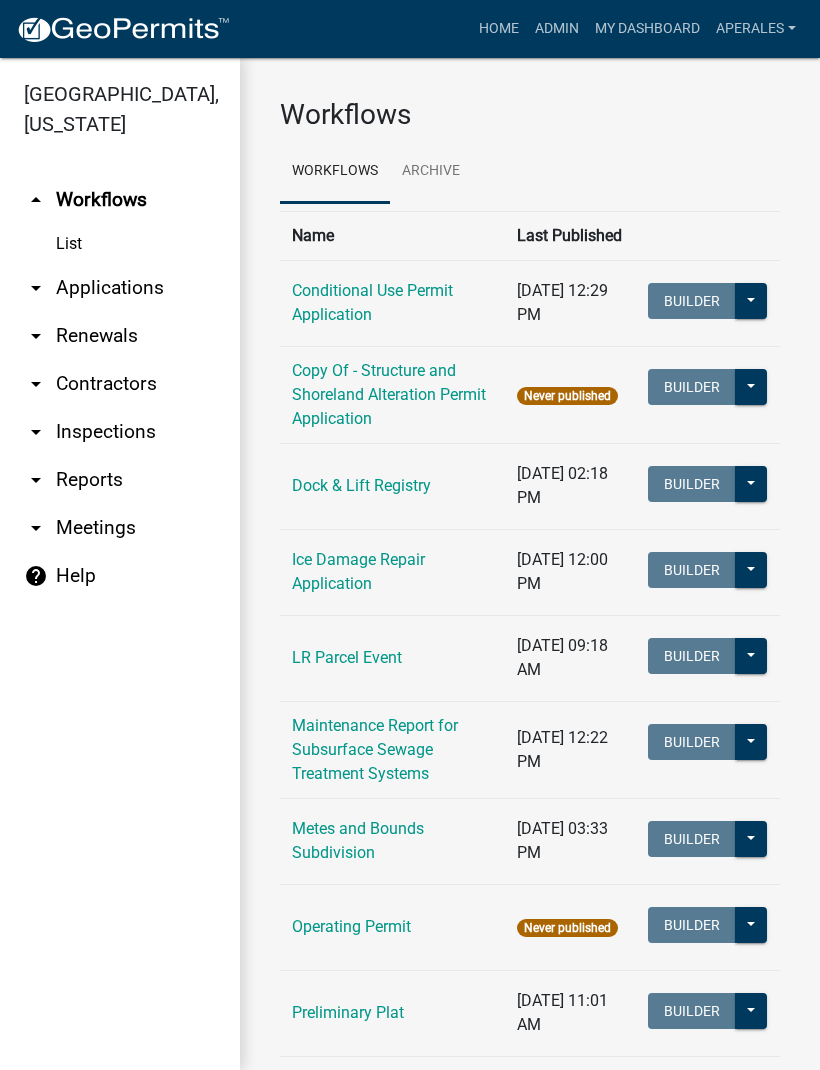 click on "arrow_drop_down   Applications" at bounding box center [120, 288] 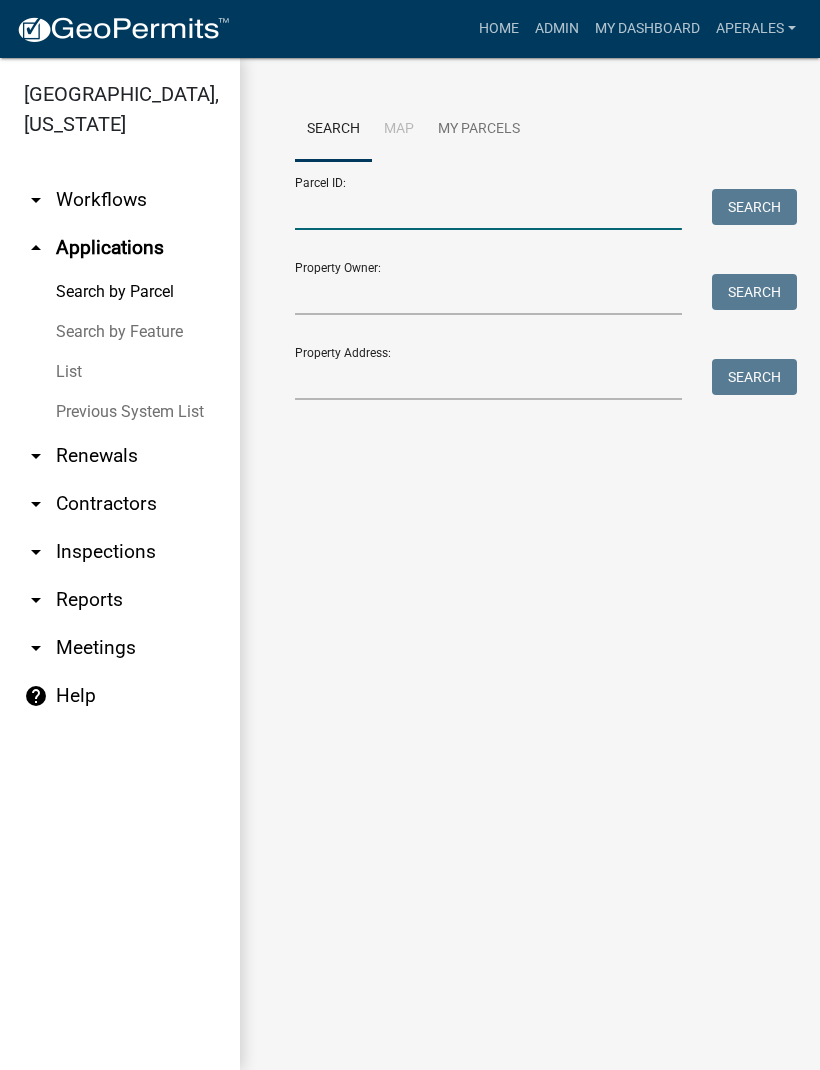 click on "Parcel ID:" at bounding box center [488, 209] 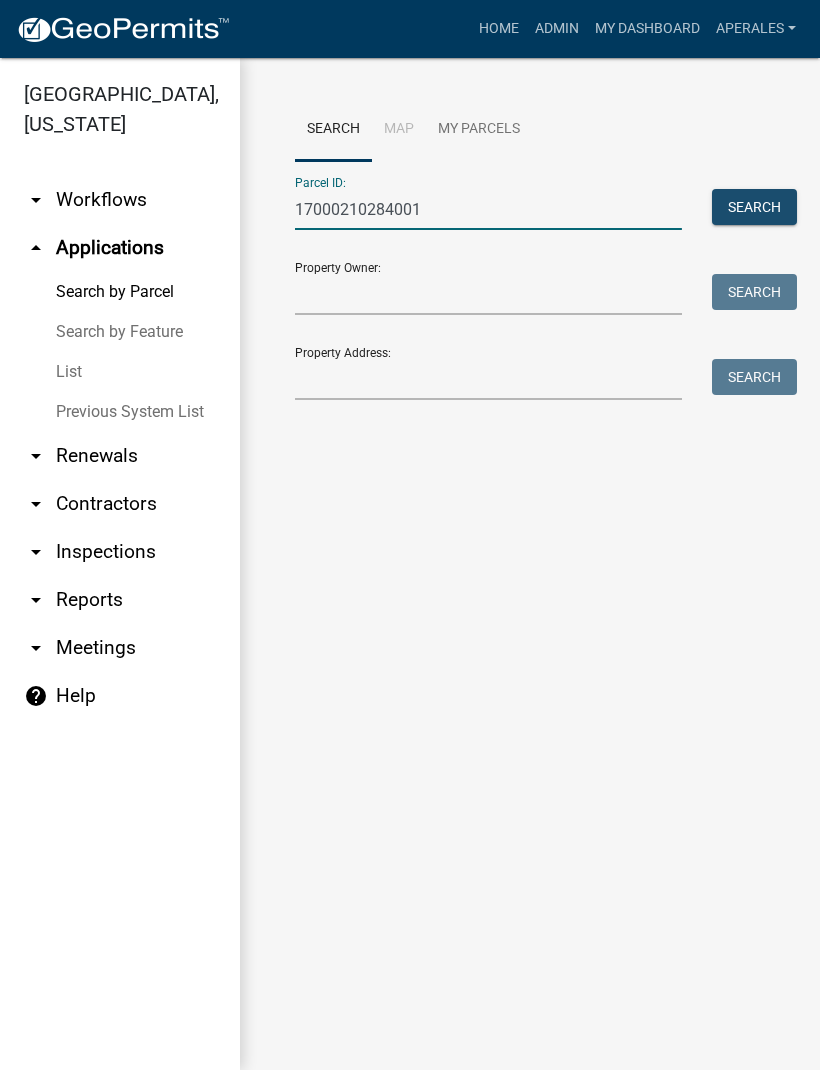 type on "17000210284001" 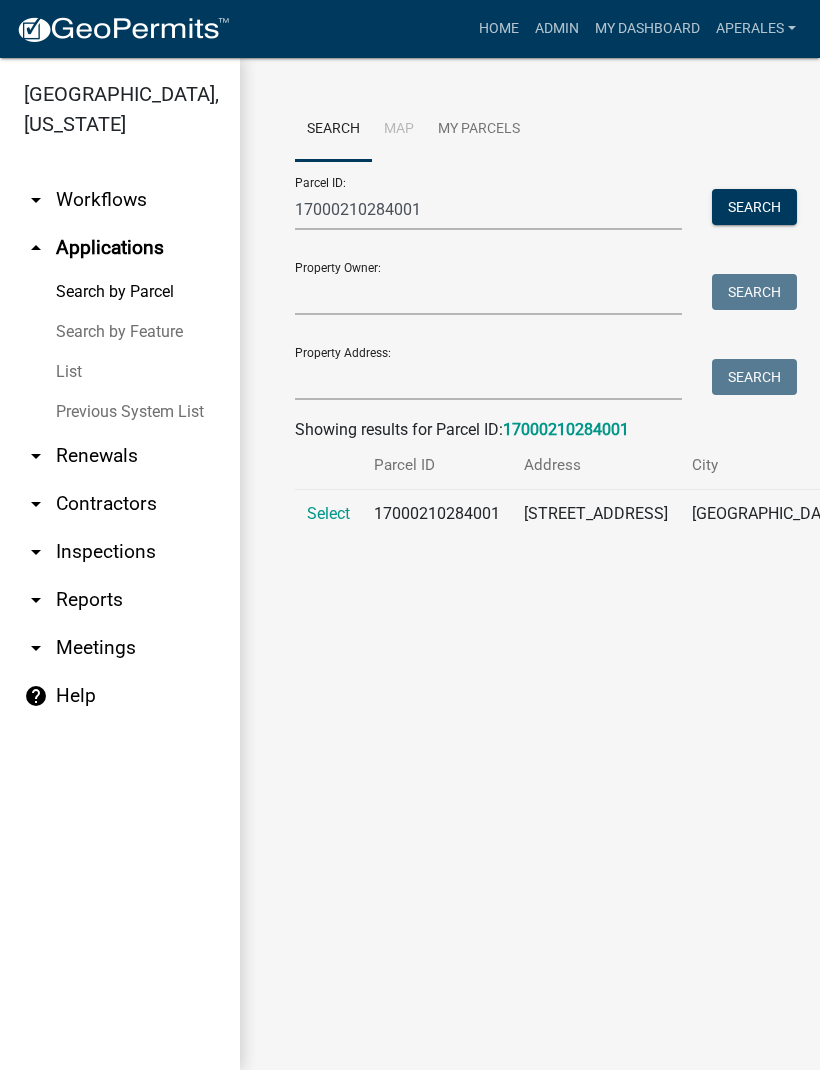 click on "Select" at bounding box center [328, 513] 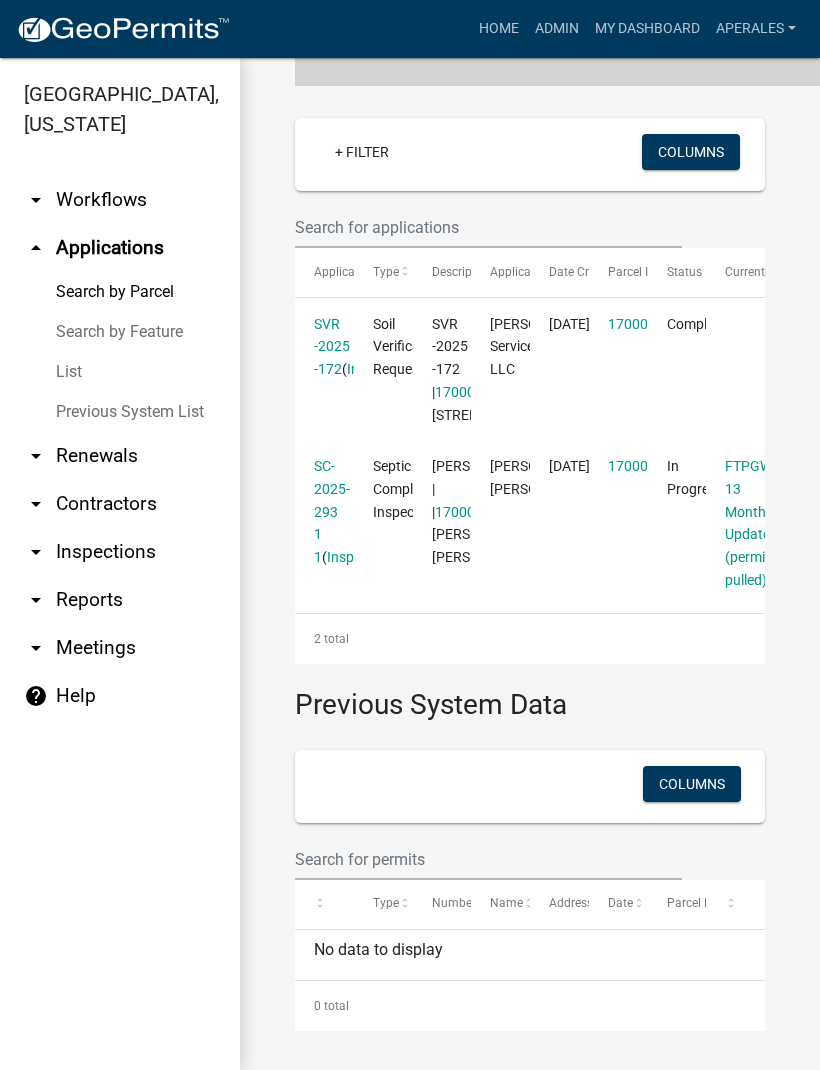 scroll, scrollTop: 655, scrollLeft: 0, axis: vertical 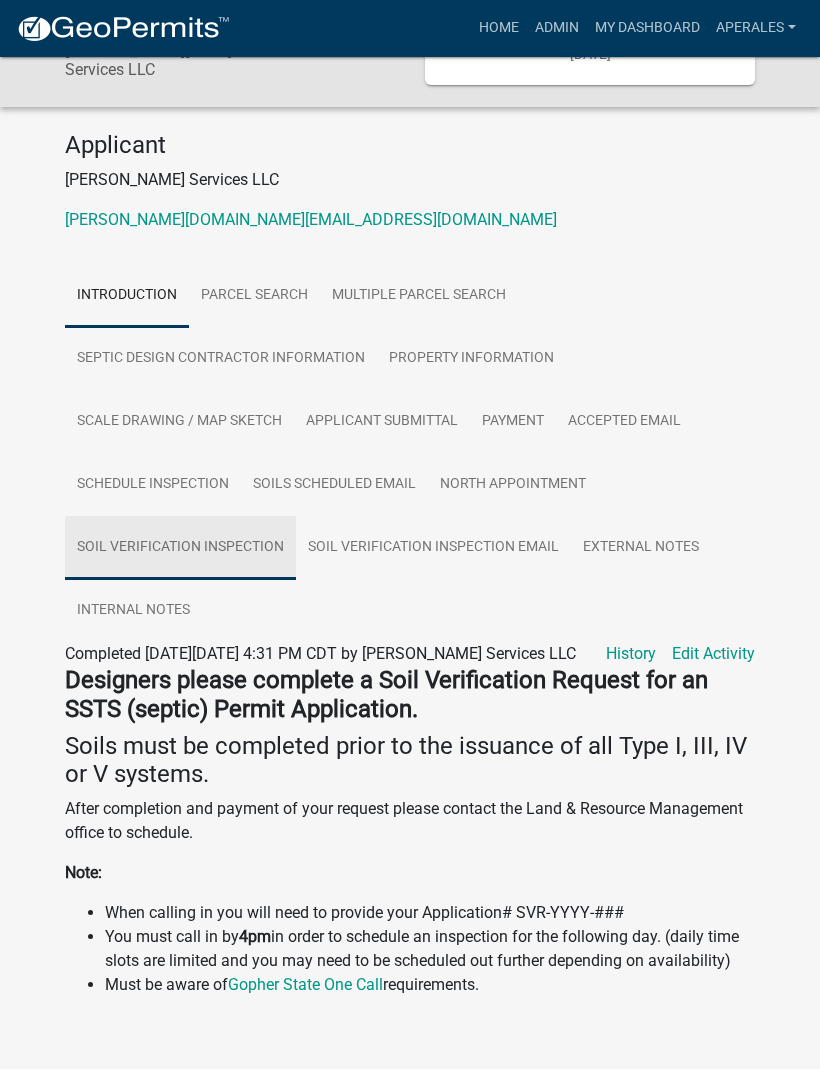 click on "Soil Verification Inspection" at bounding box center (180, 549) 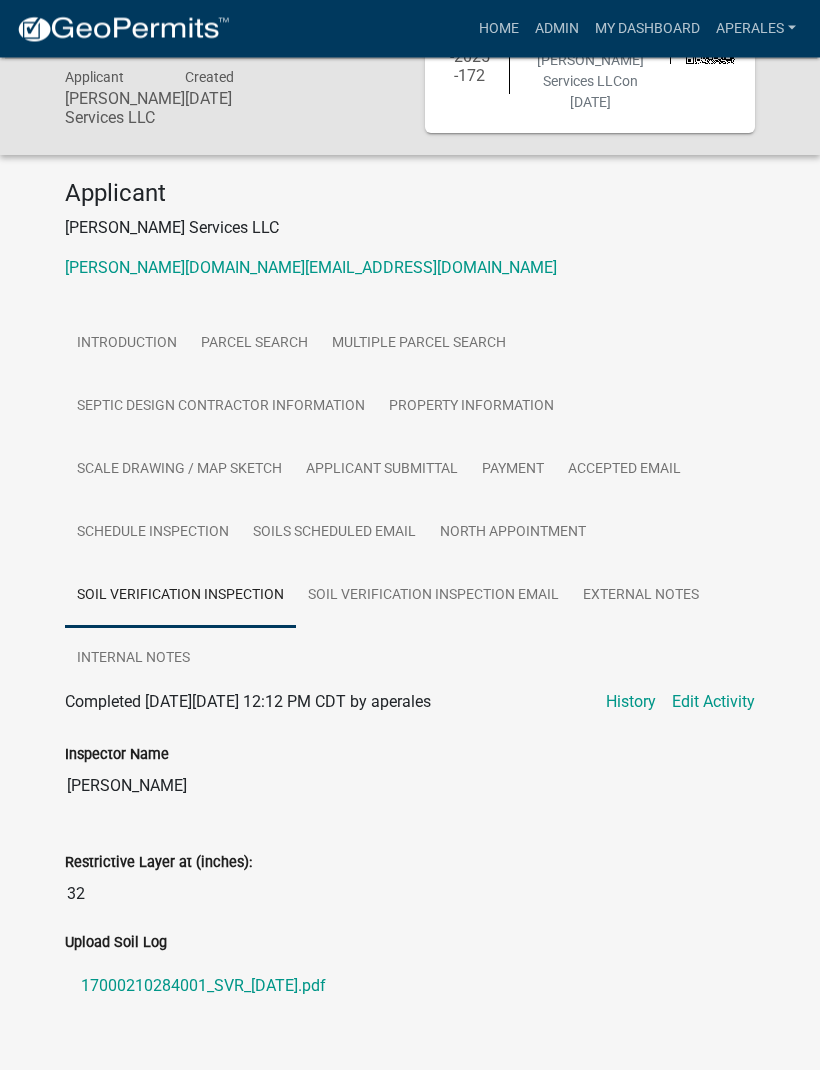 scroll, scrollTop: 131, scrollLeft: 0, axis: vertical 